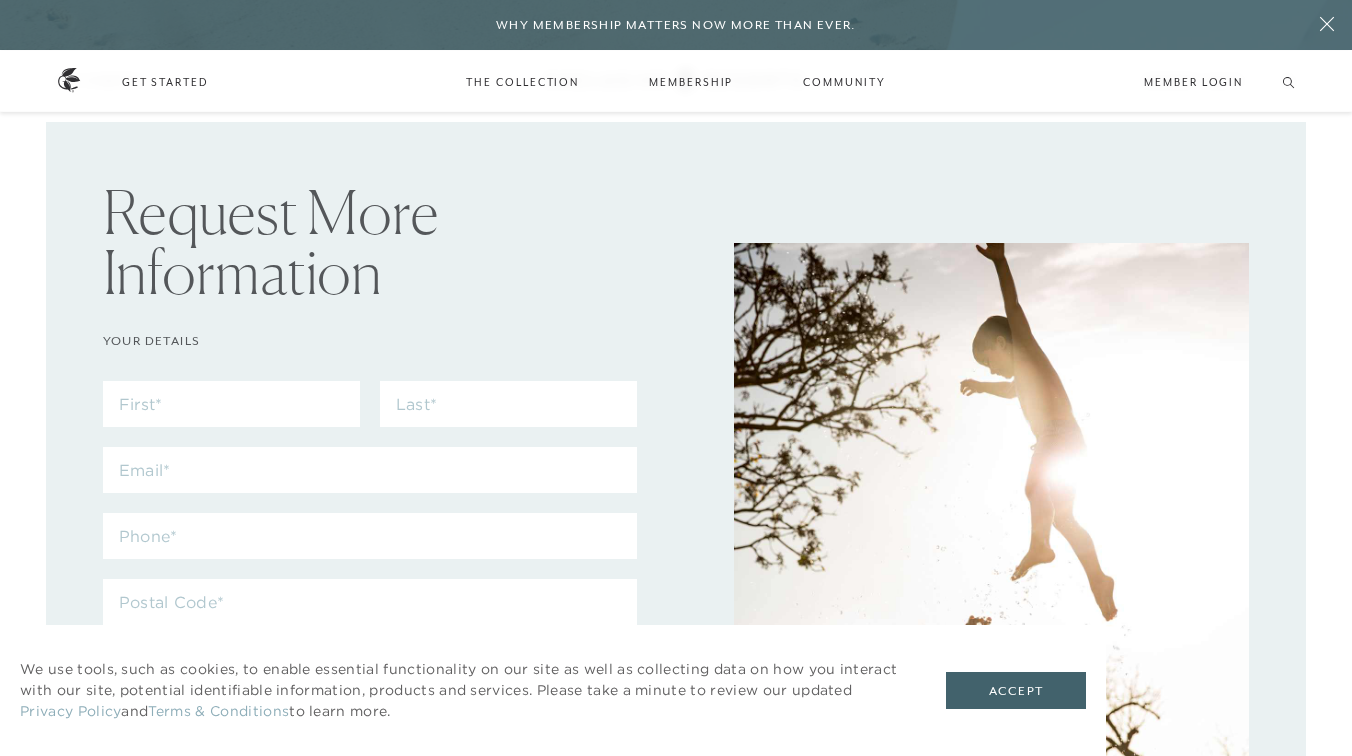 scroll, scrollTop: 2, scrollLeft: 0, axis: vertical 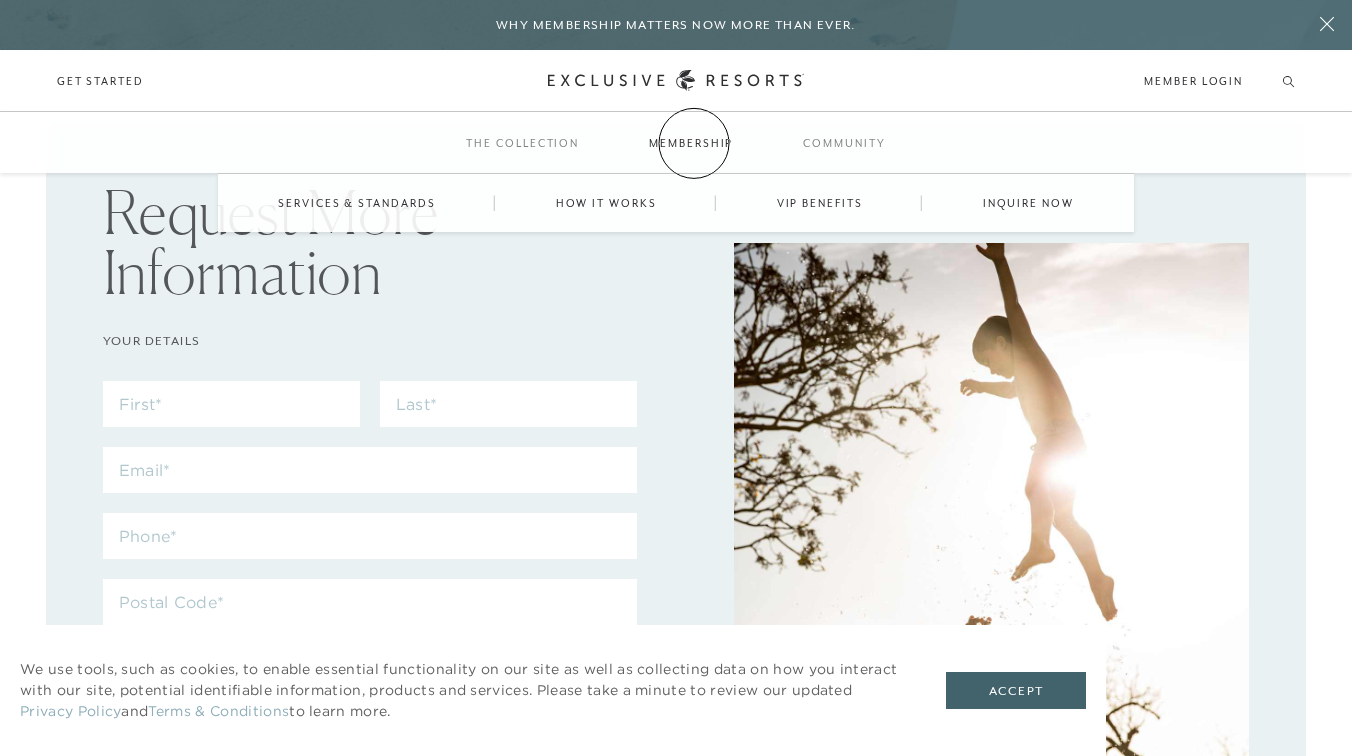 click on "Membership" at bounding box center (691, 143) 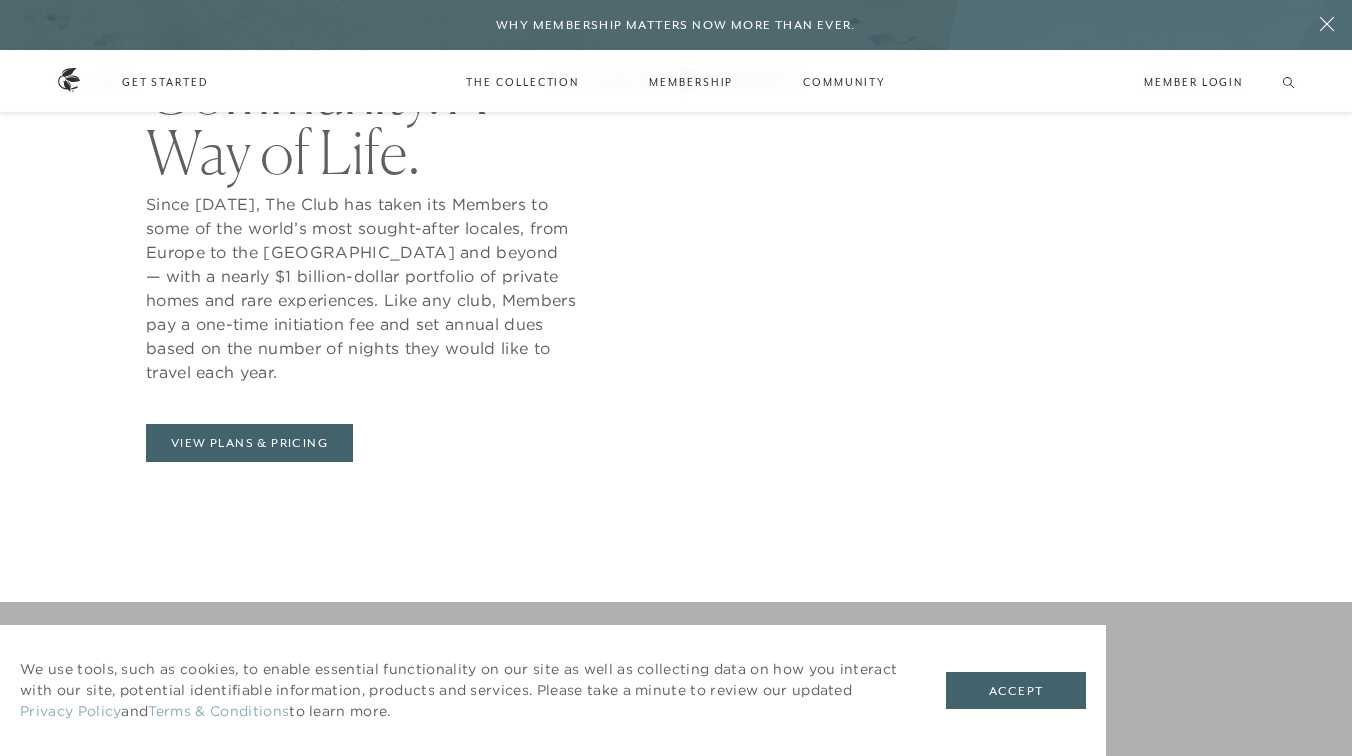 scroll, scrollTop: 0, scrollLeft: 0, axis: both 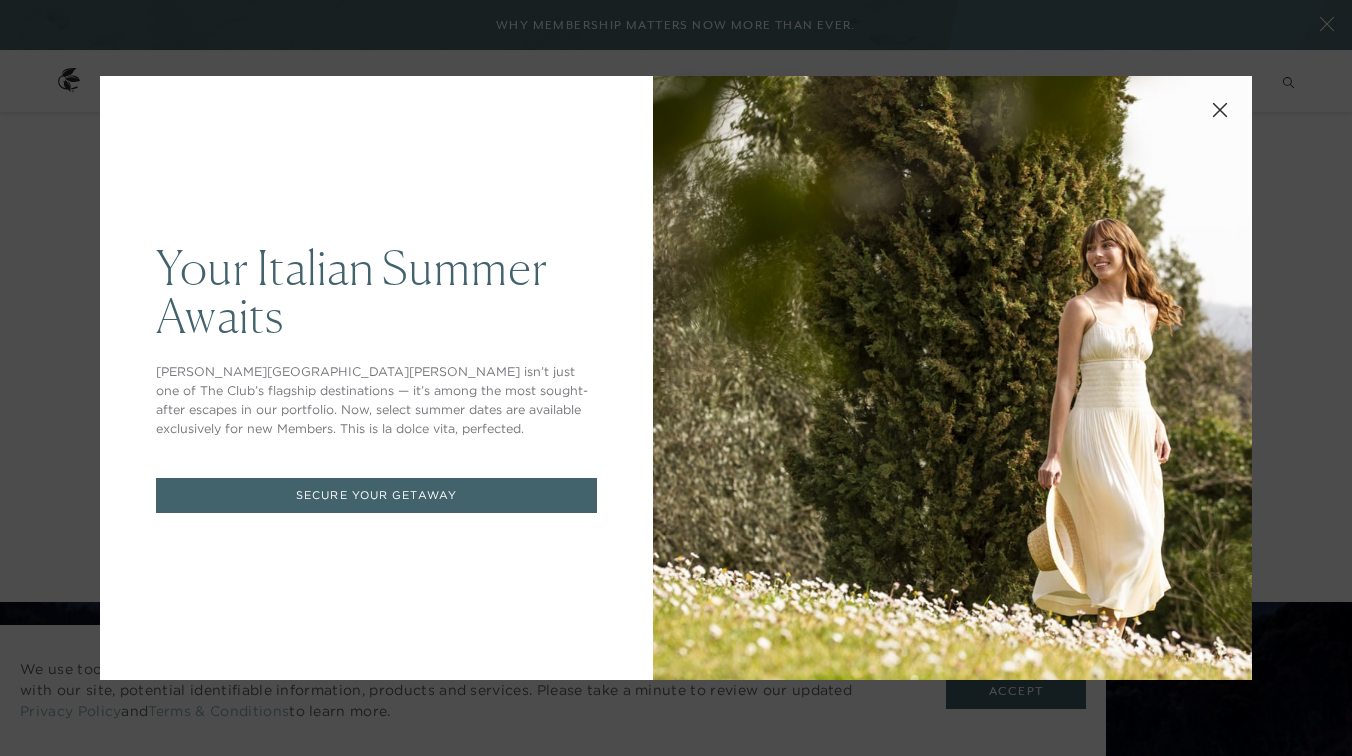 click at bounding box center (1220, 108) 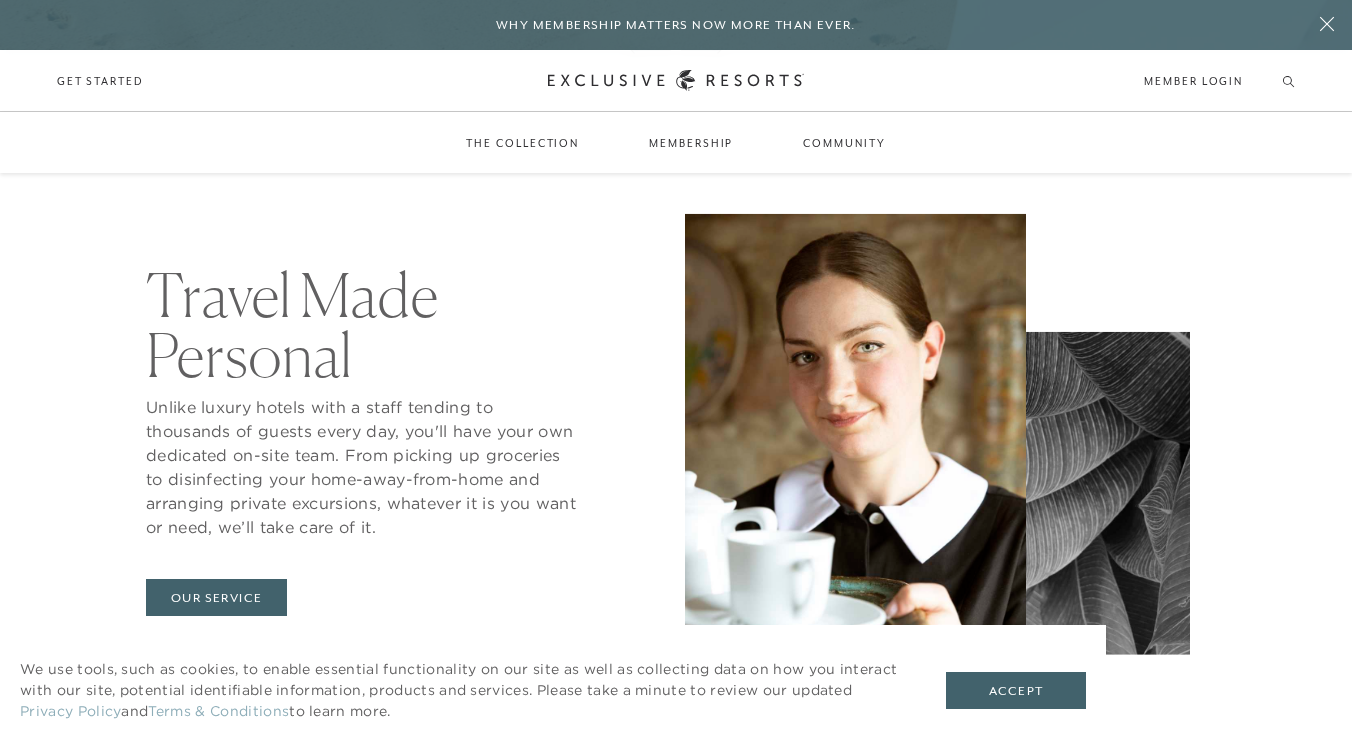 scroll, scrollTop: 3156, scrollLeft: 0, axis: vertical 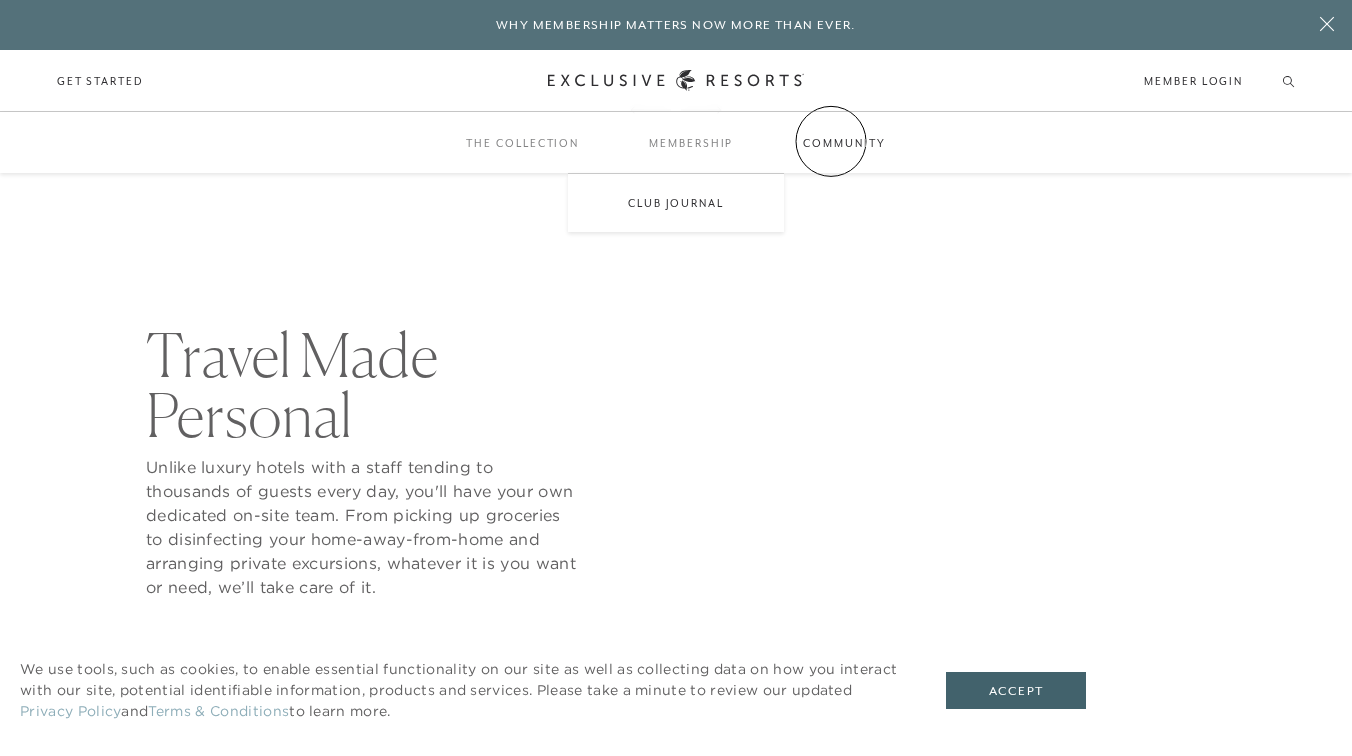 click on "Community" at bounding box center (844, 143) 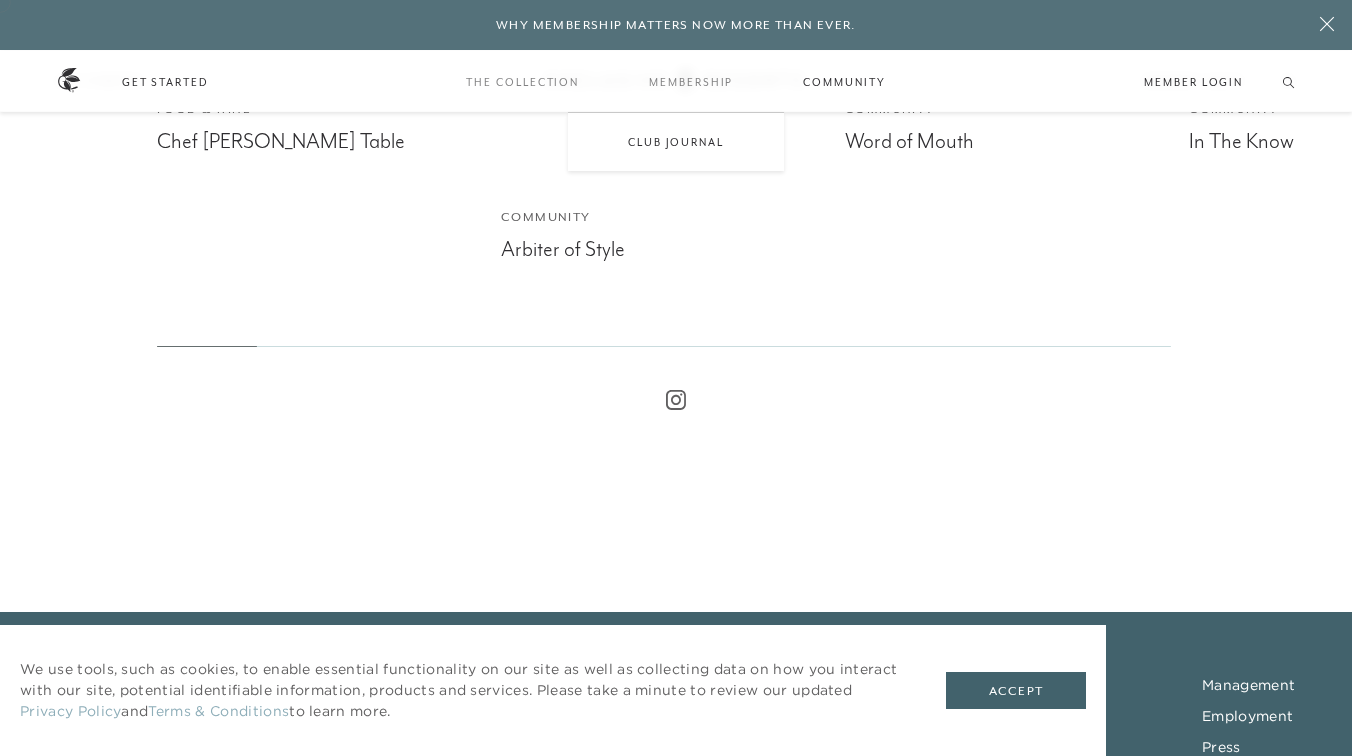 scroll, scrollTop: 7220, scrollLeft: 0, axis: vertical 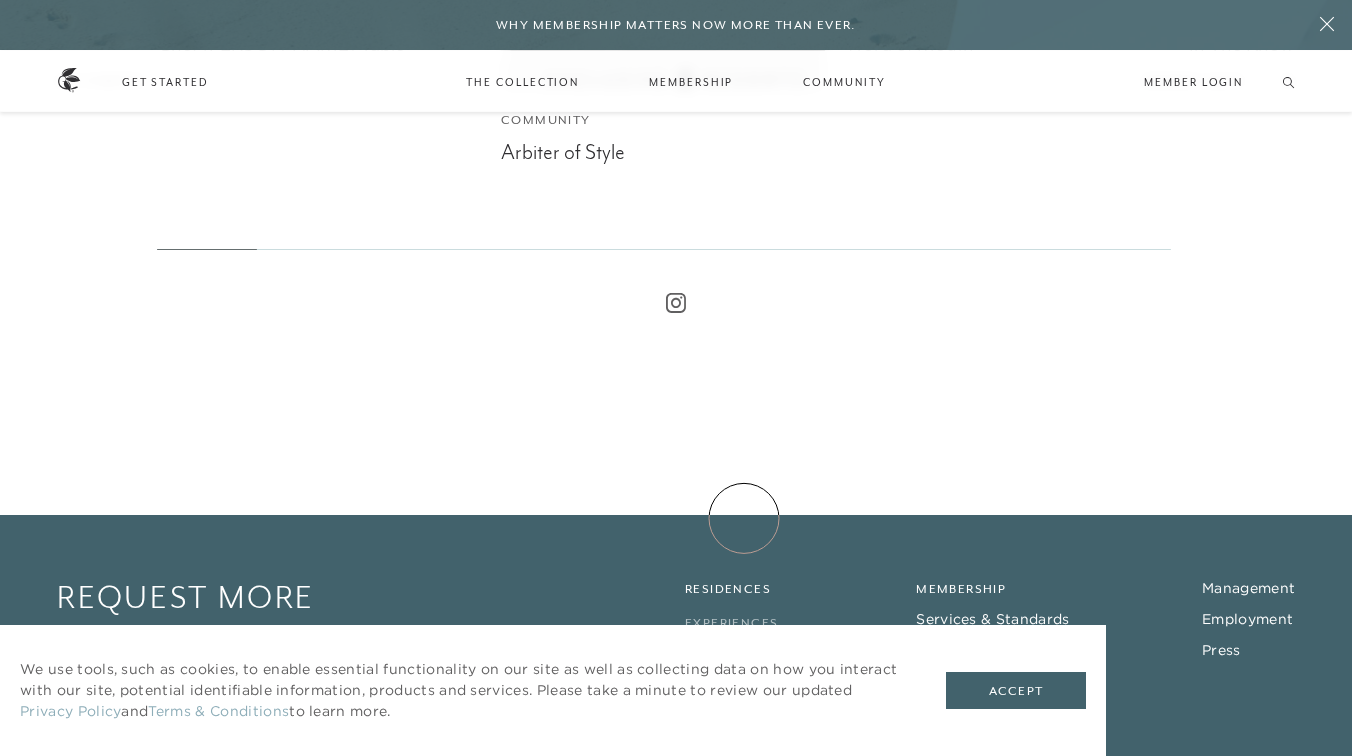 click on "Experiences" at bounding box center [731, 623] 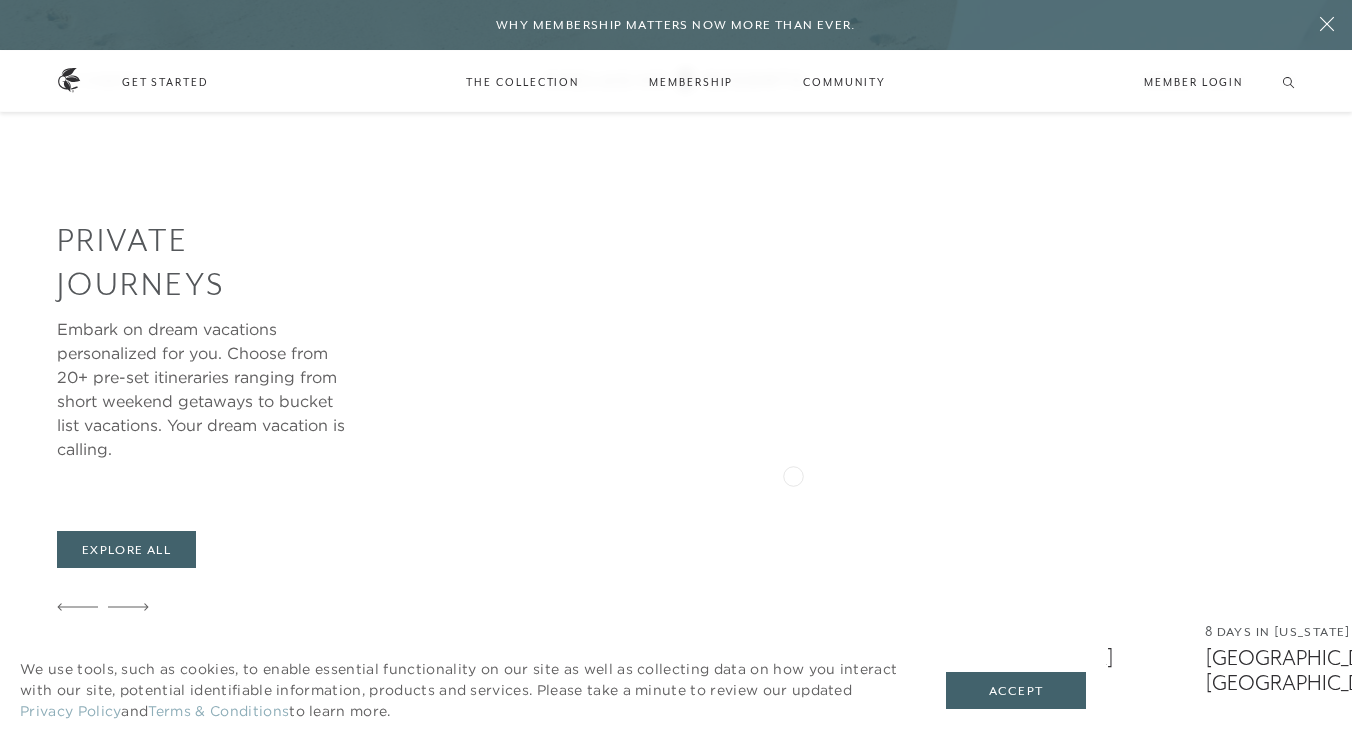 scroll, scrollTop: 1852, scrollLeft: 0, axis: vertical 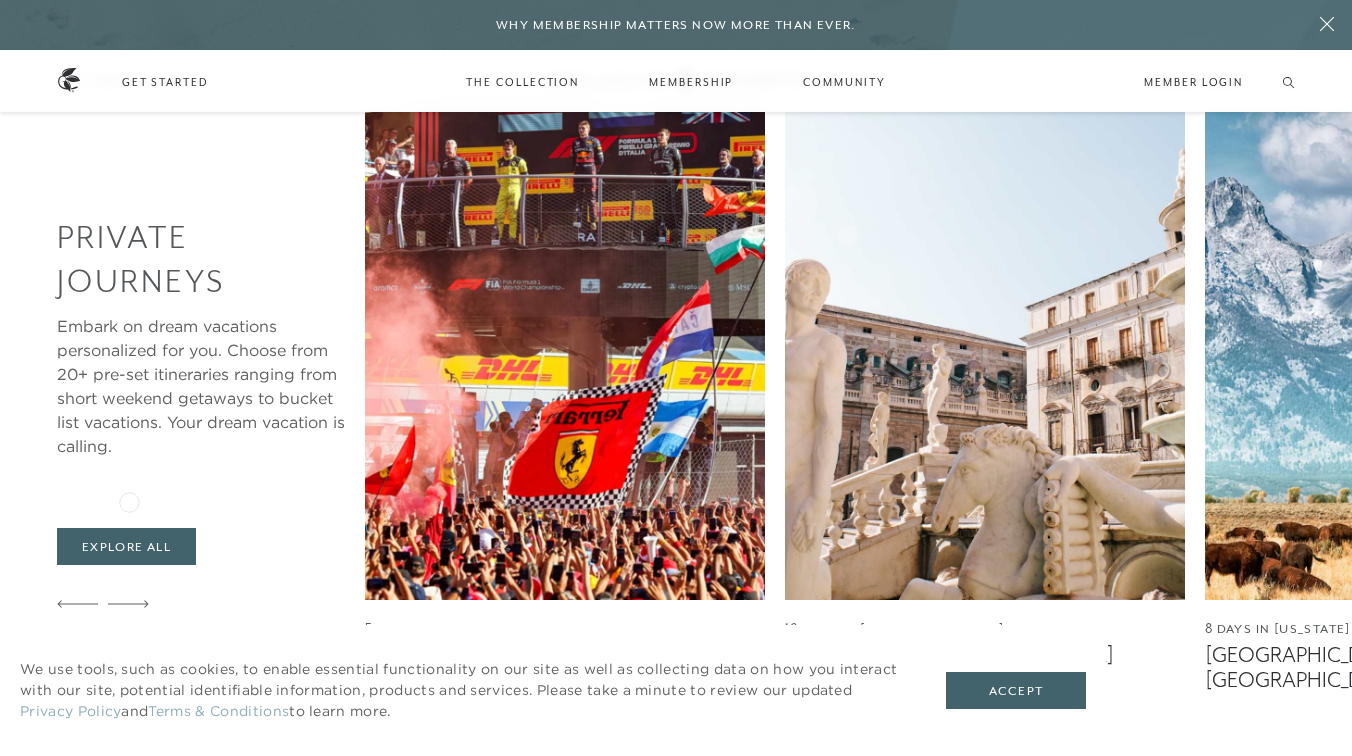 click 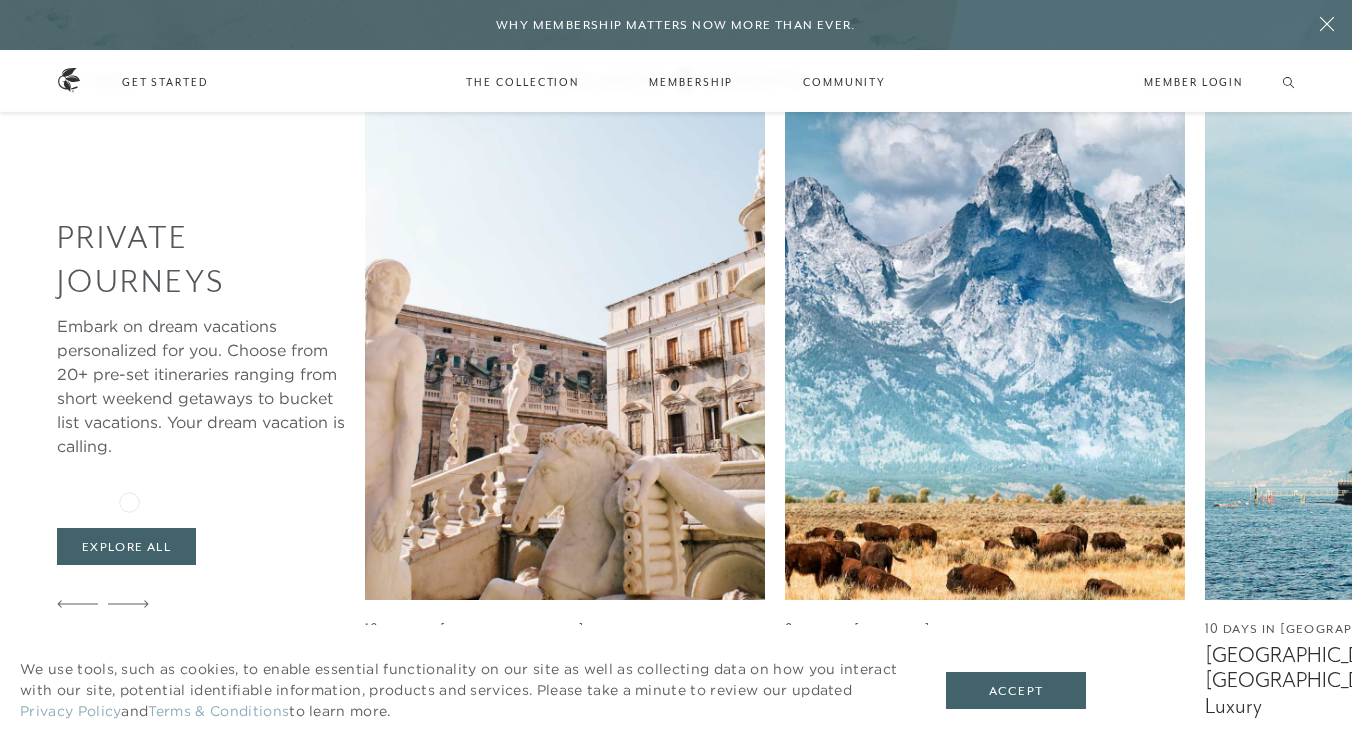 click 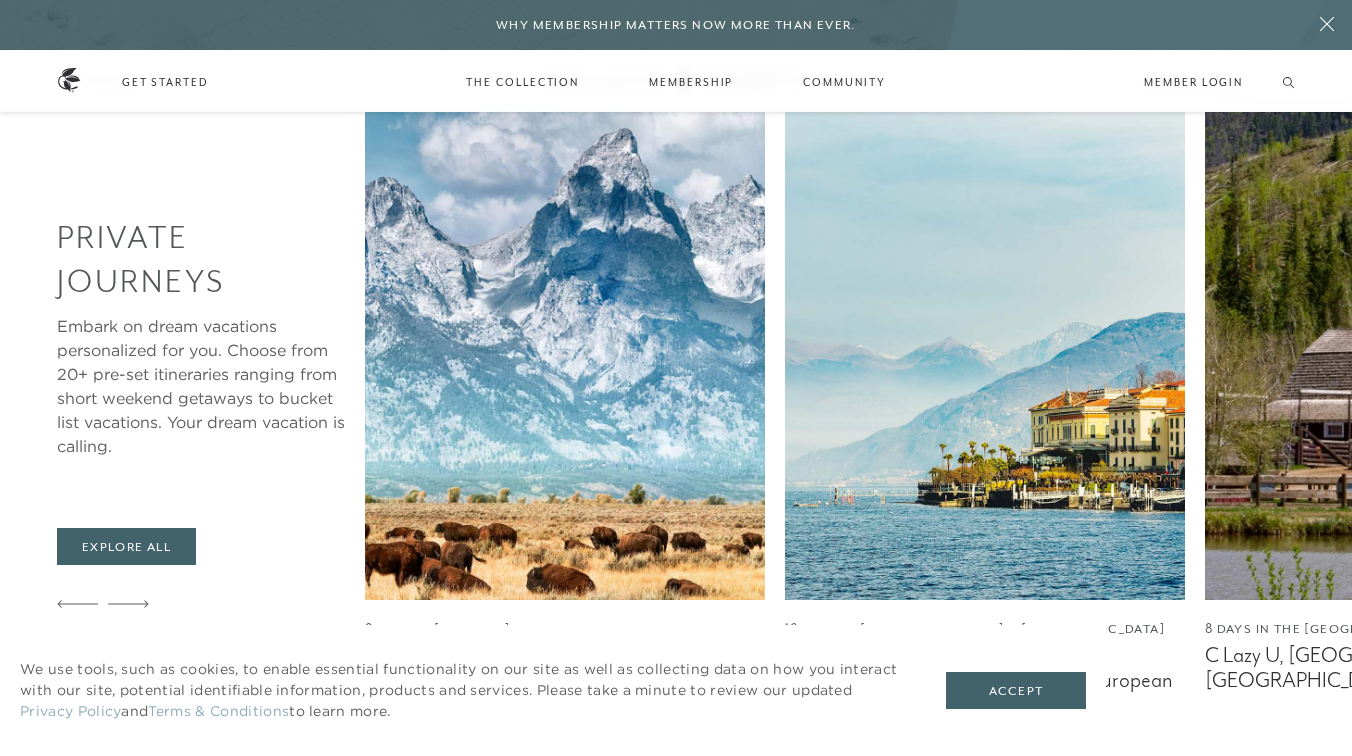 click 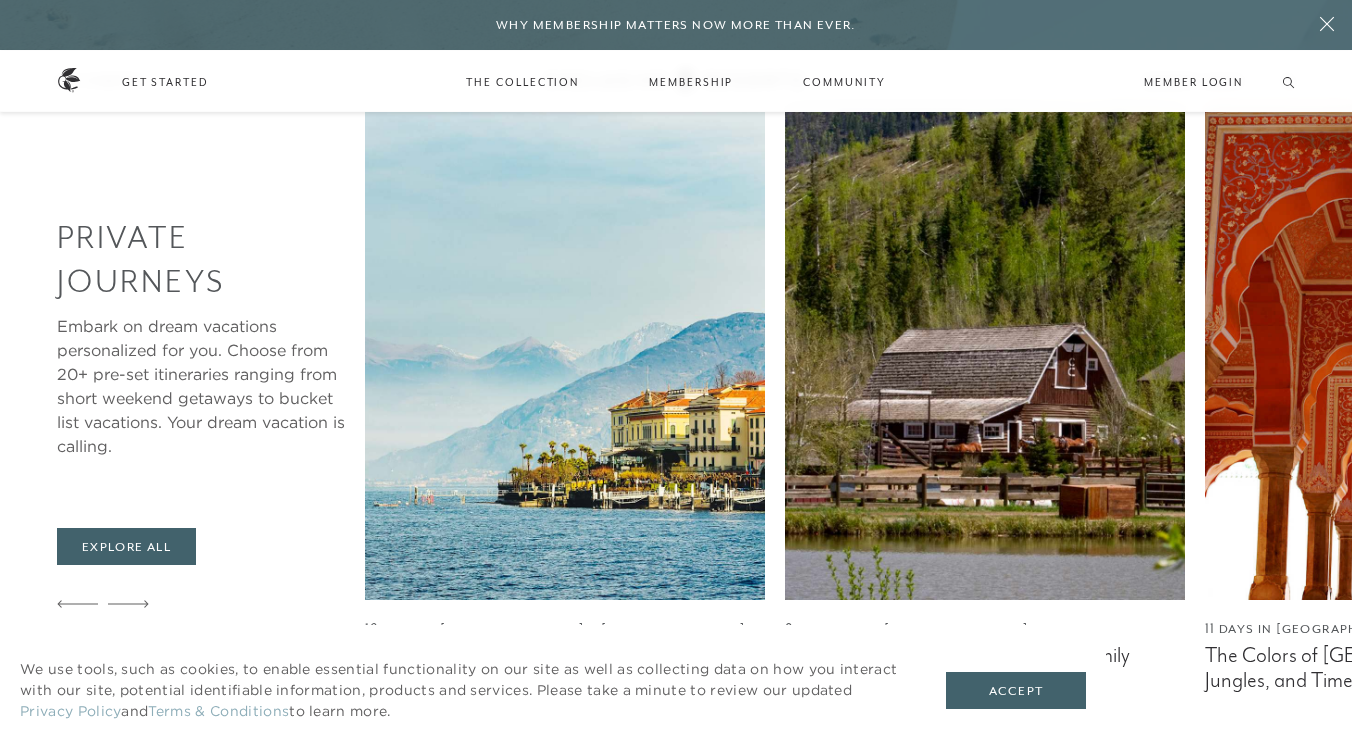 click 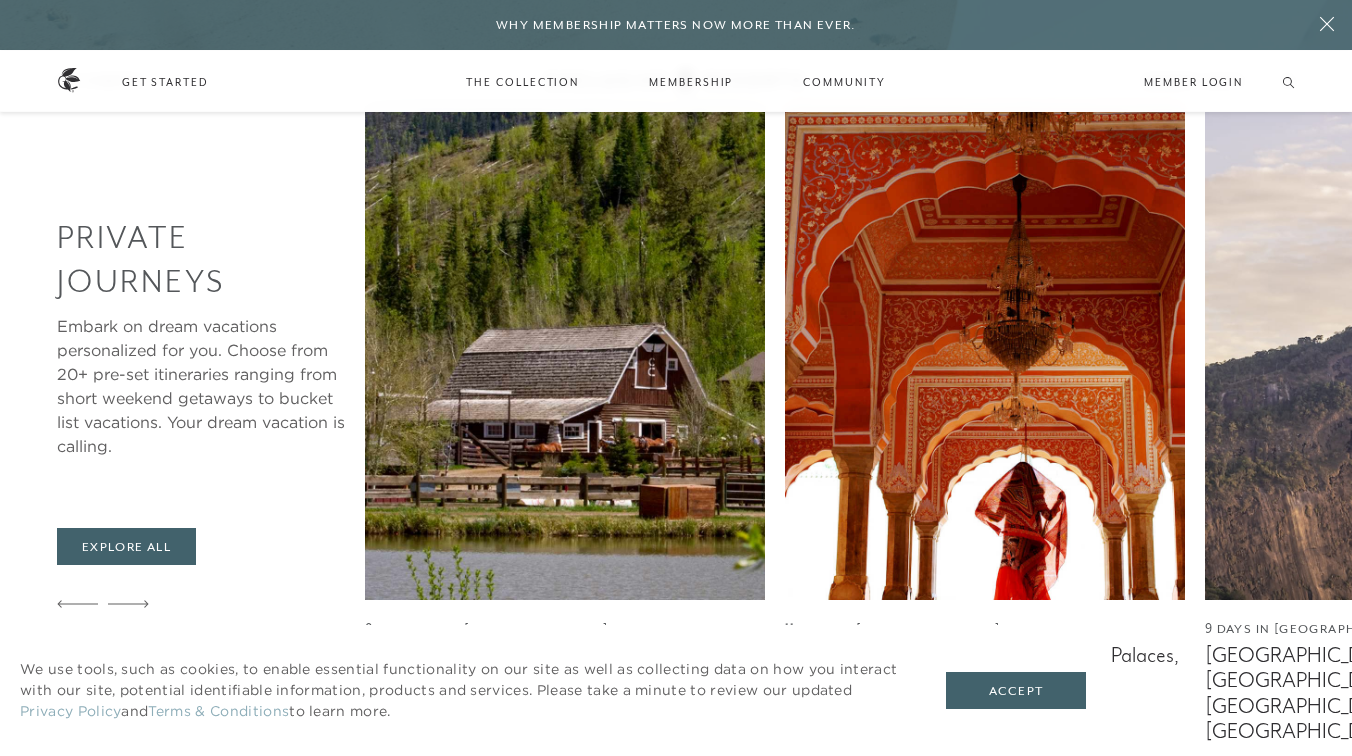 click 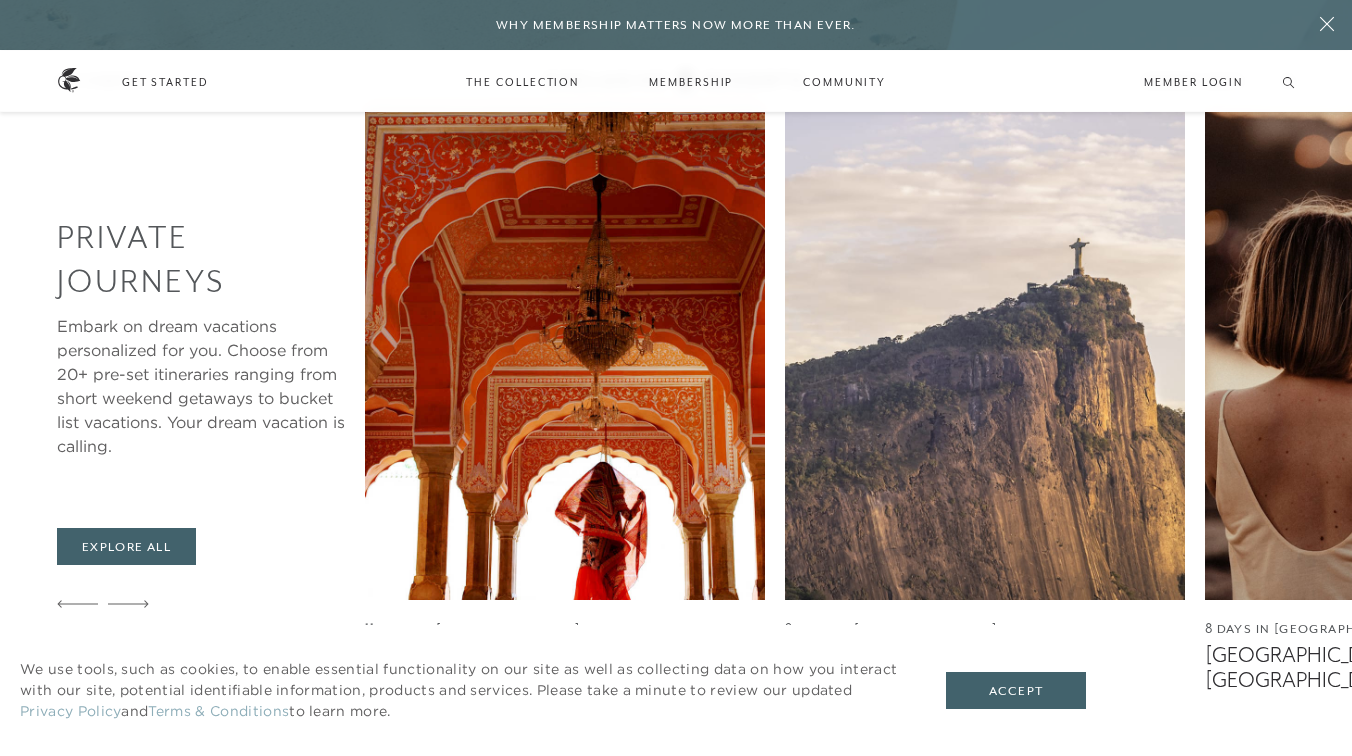 click 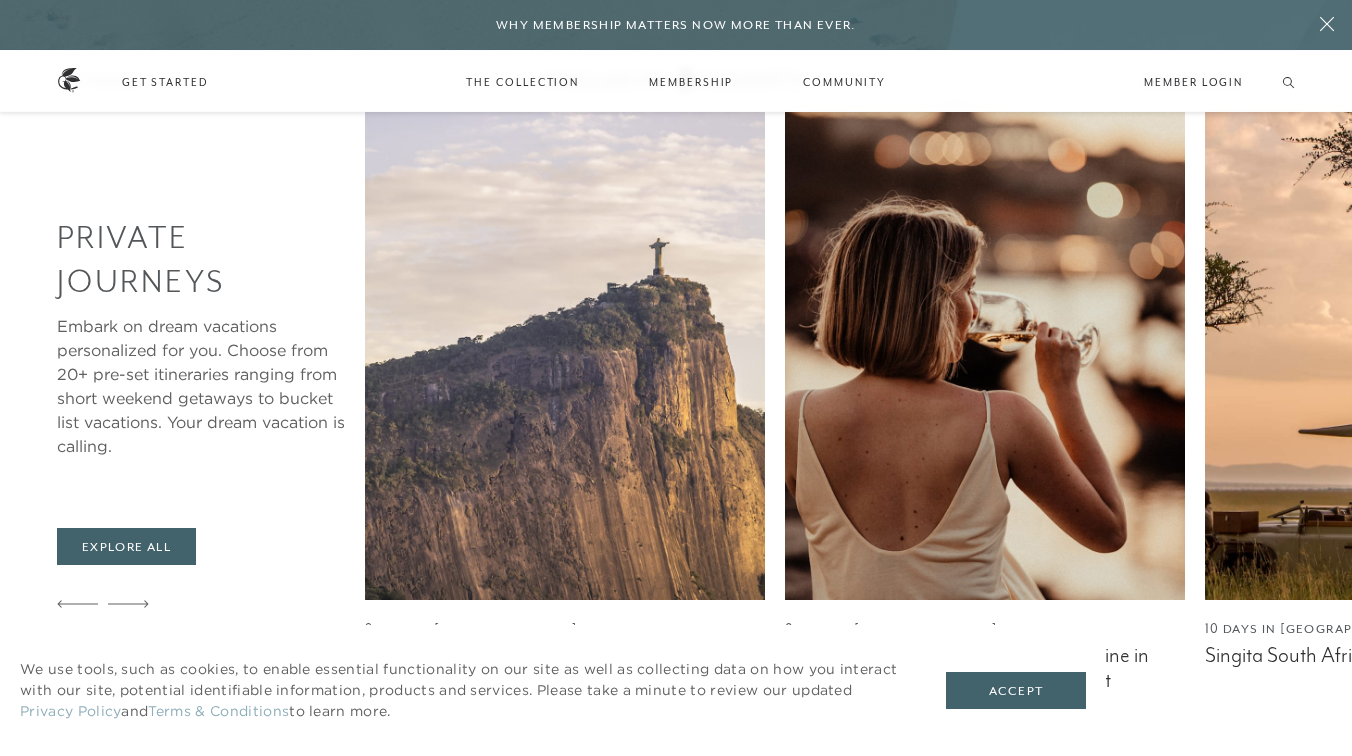 click 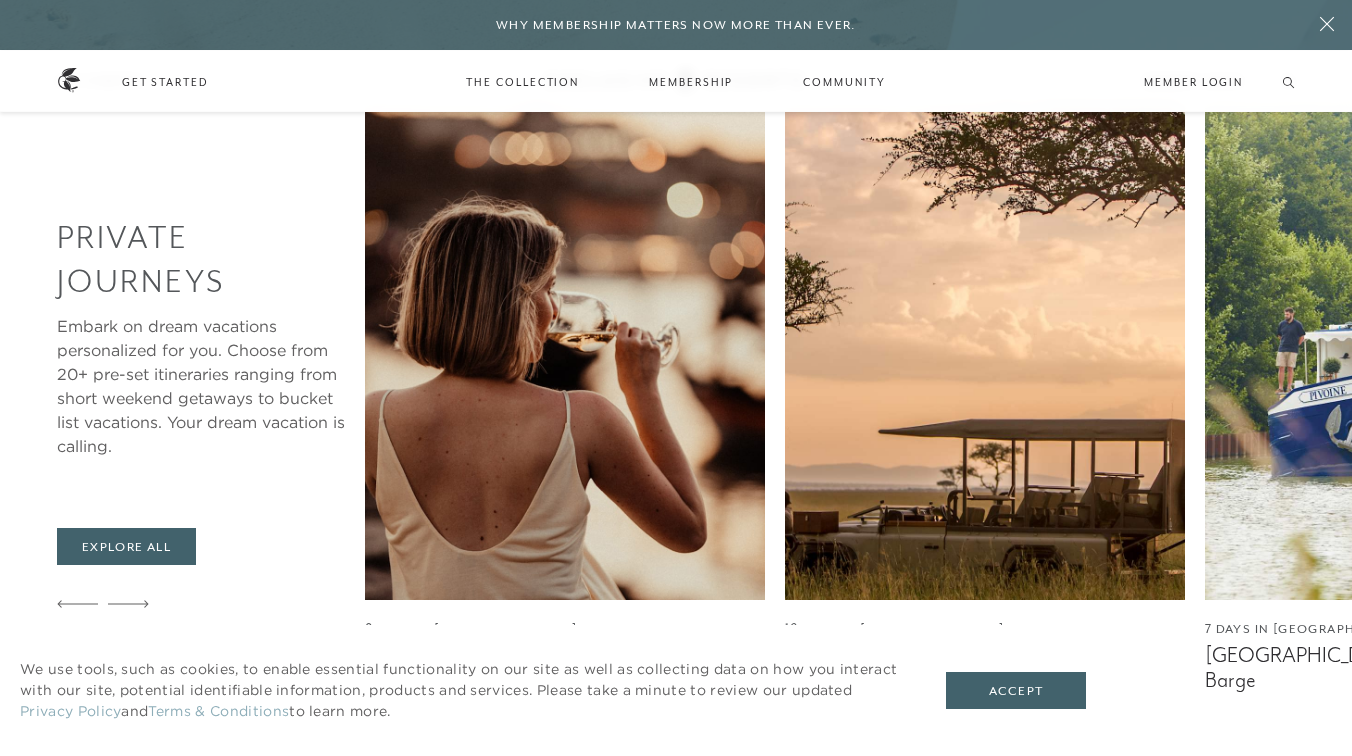 click 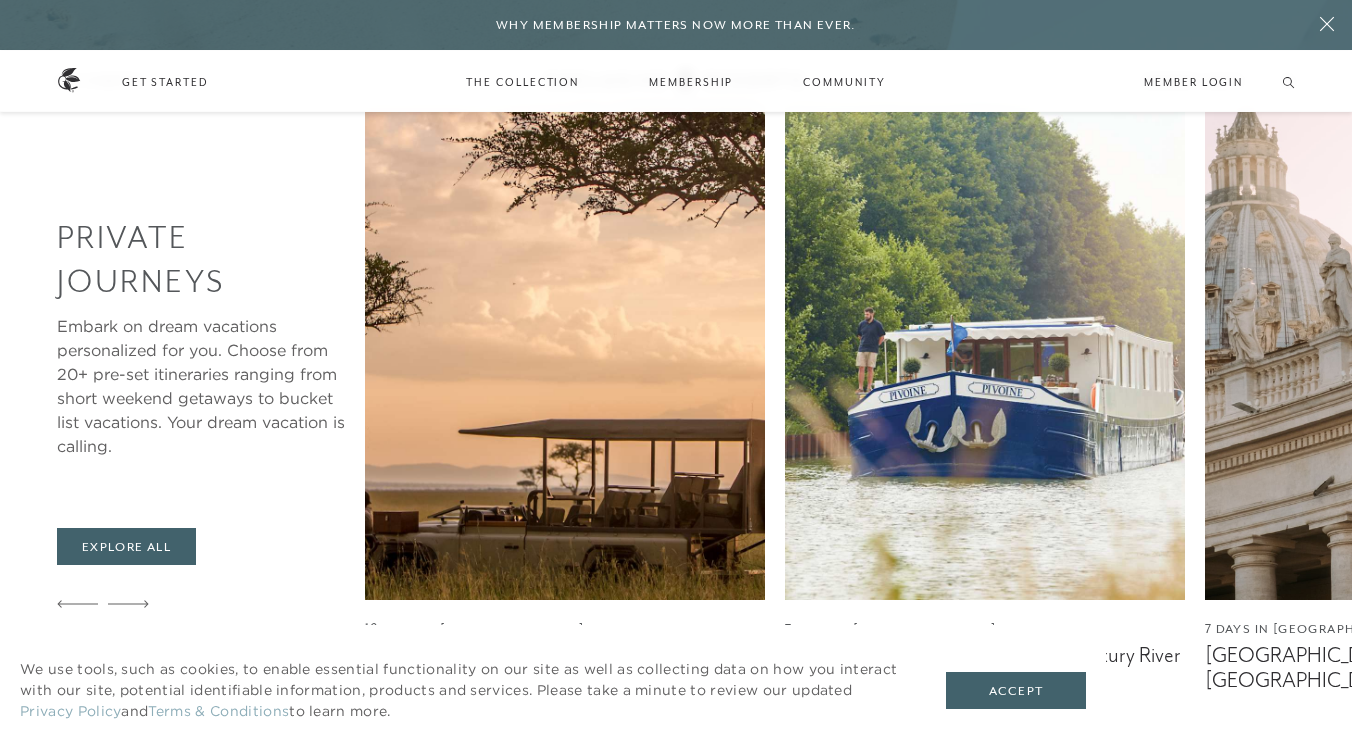 click 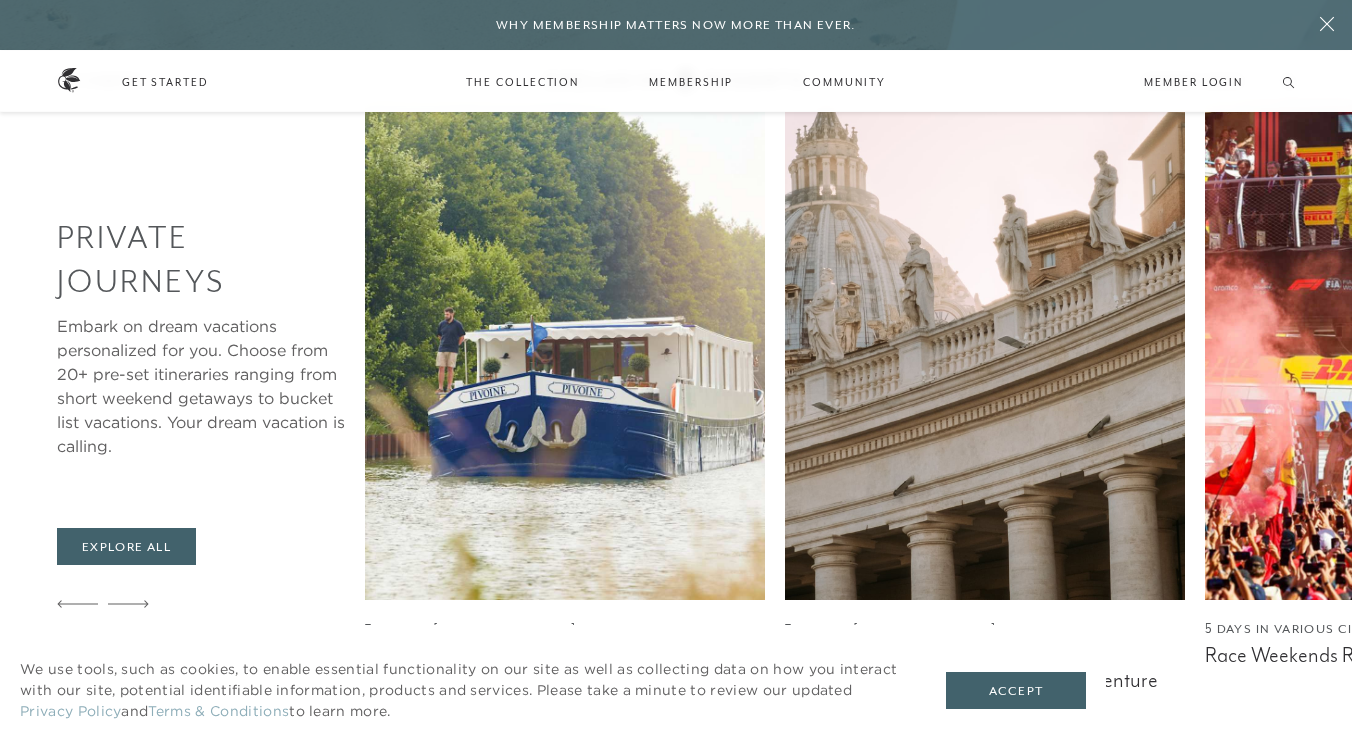 click 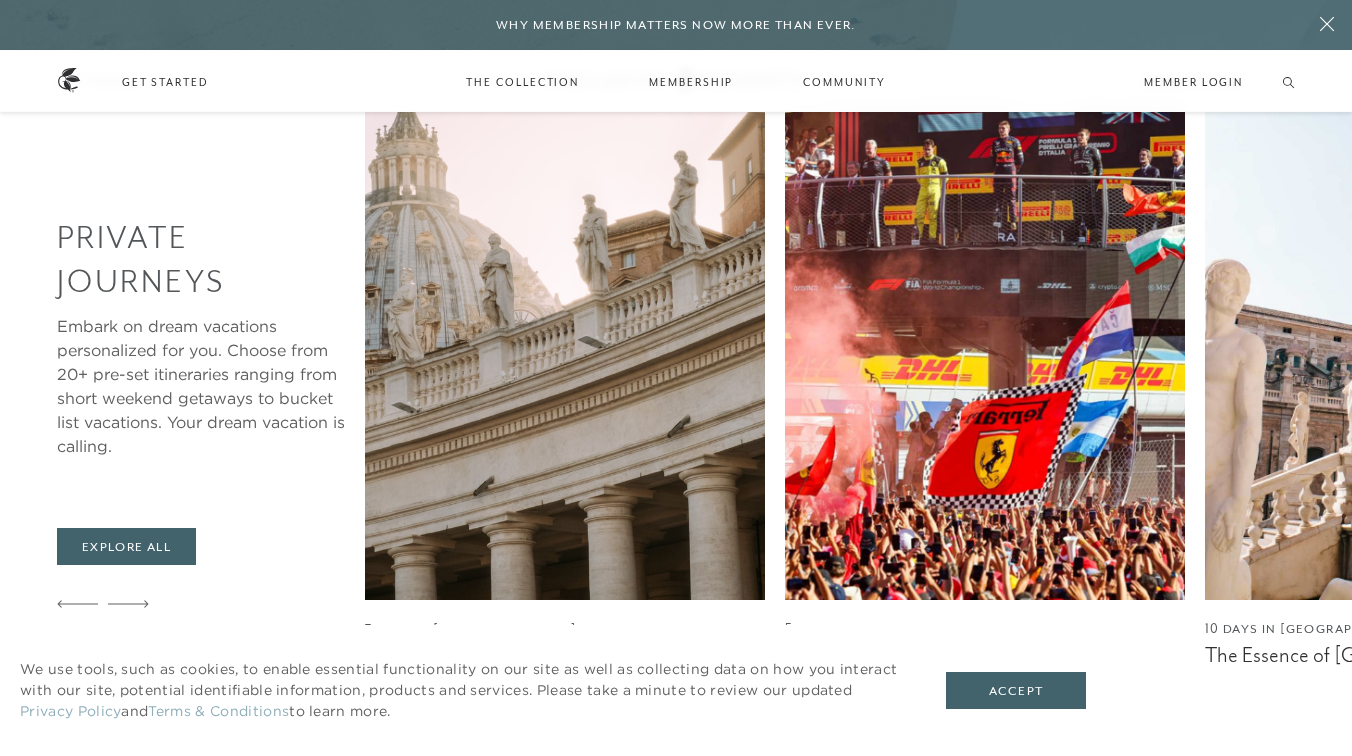 click 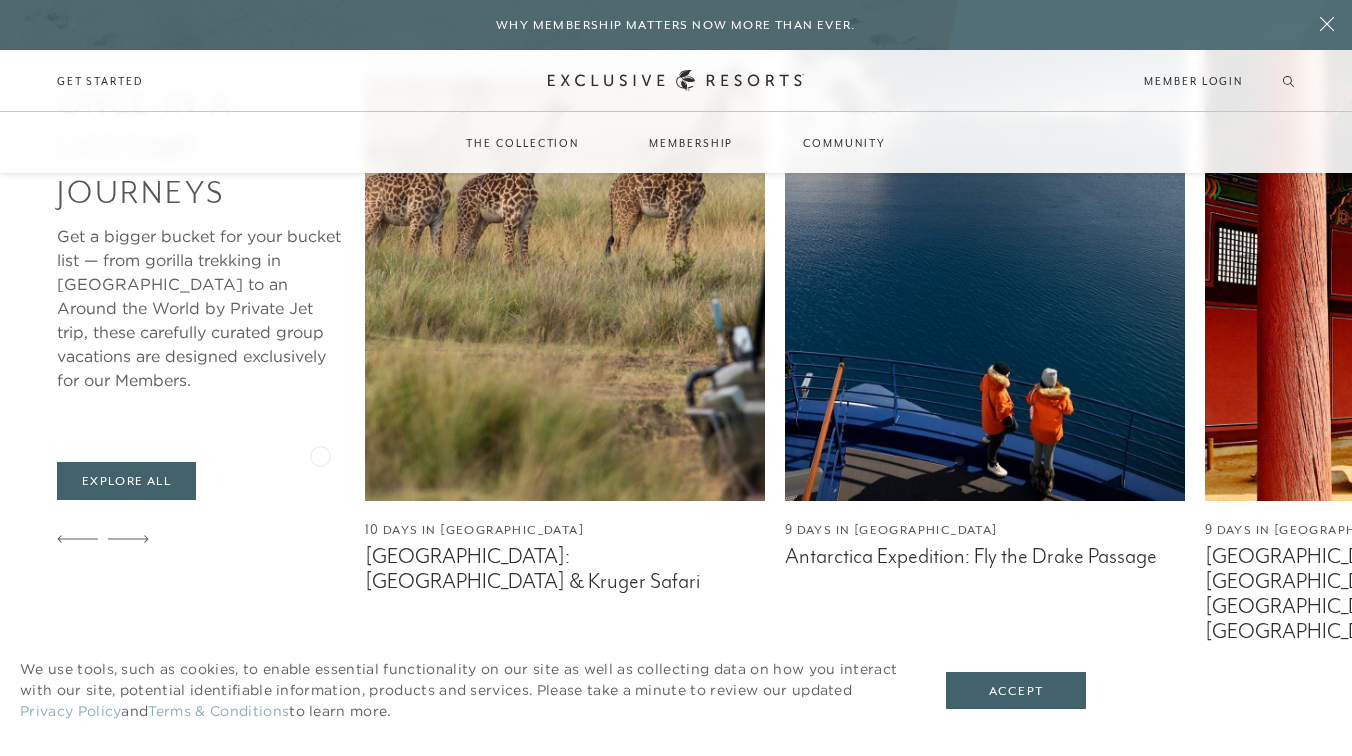 scroll, scrollTop: 1158, scrollLeft: 0, axis: vertical 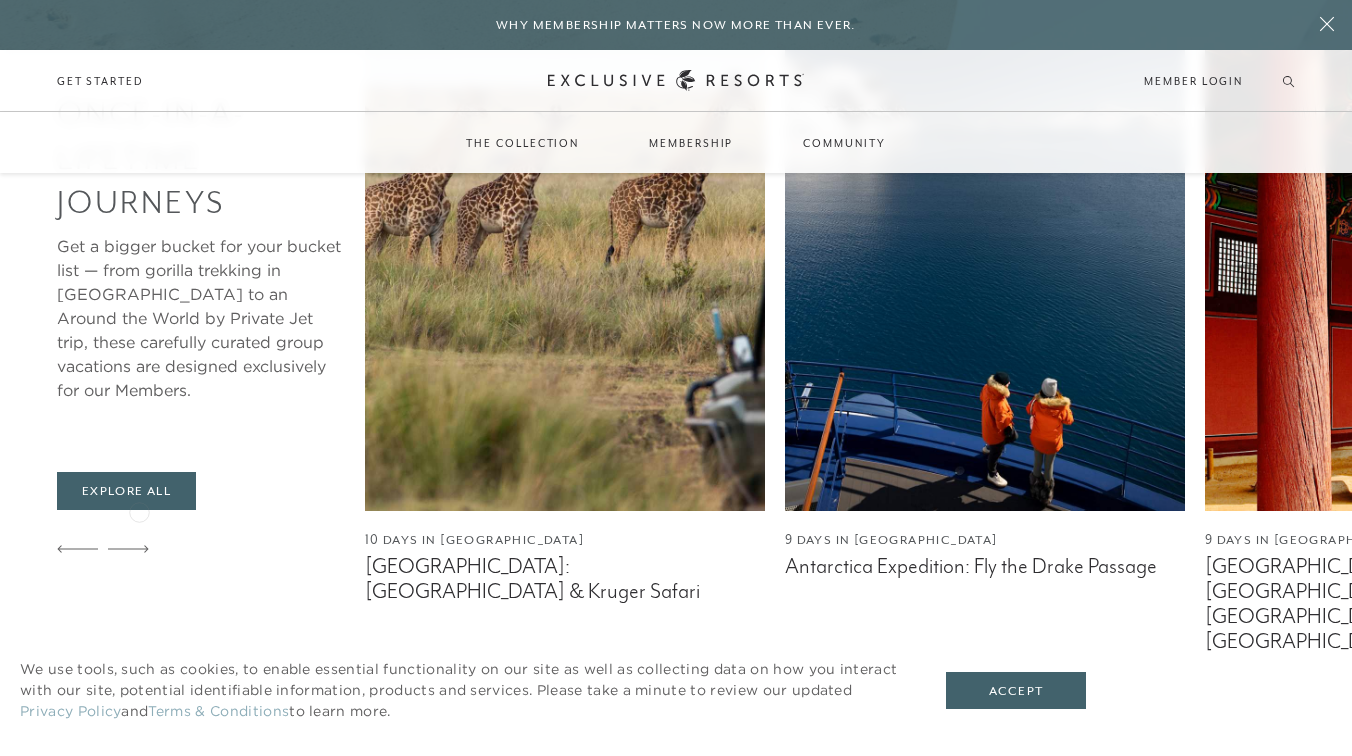 click 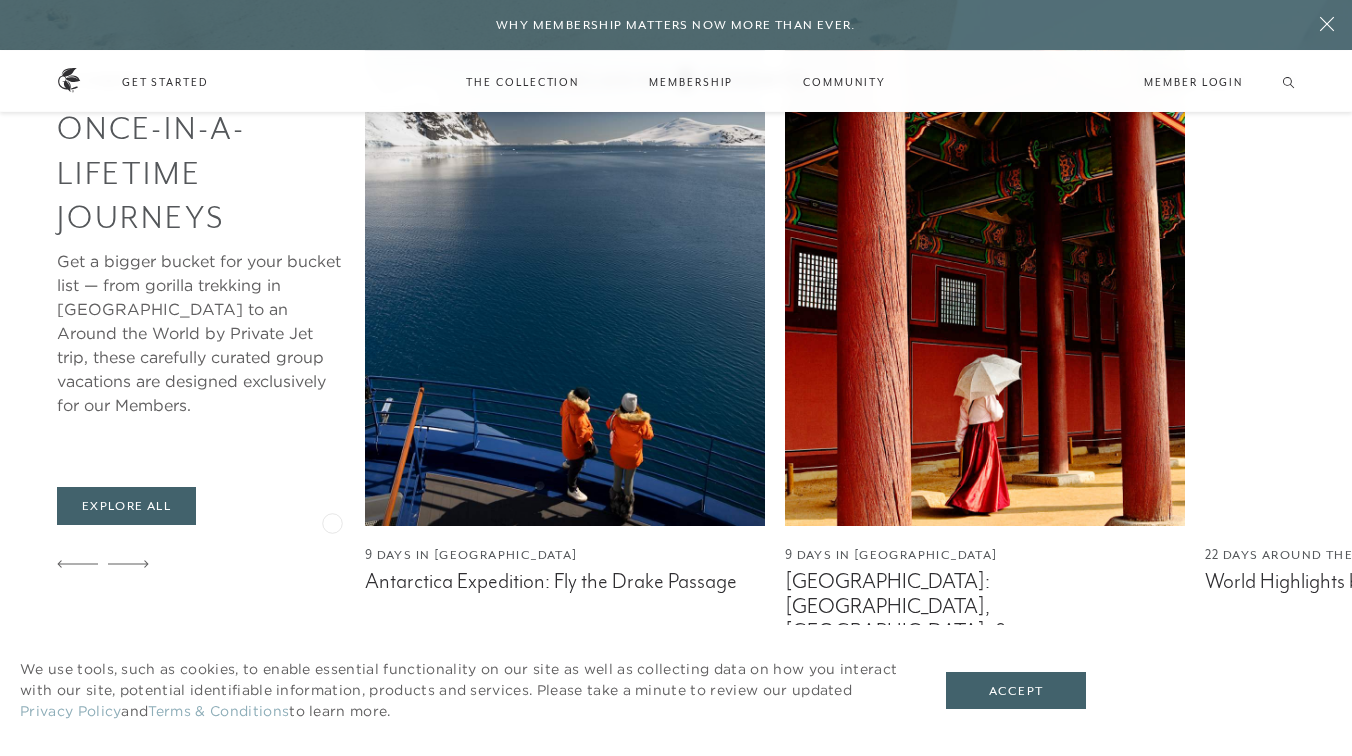 scroll, scrollTop: 1146, scrollLeft: 0, axis: vertical 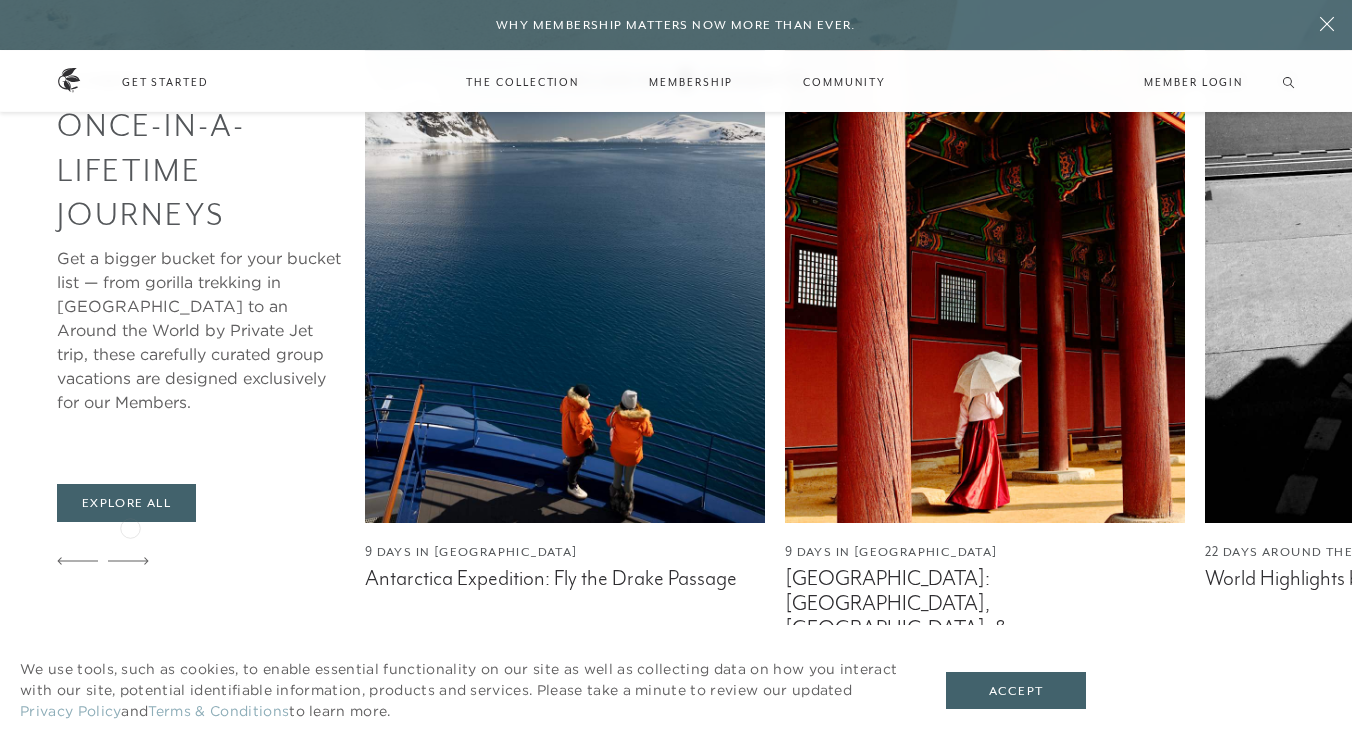 click 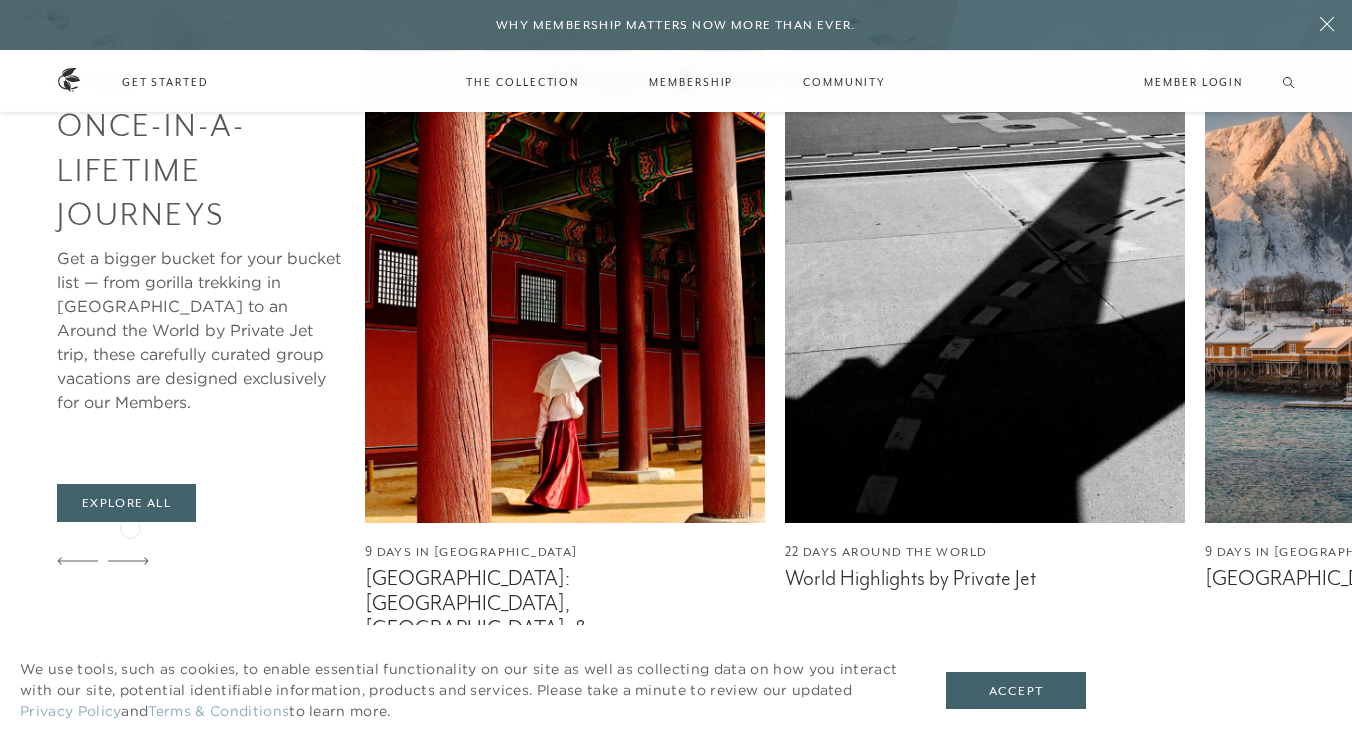 click 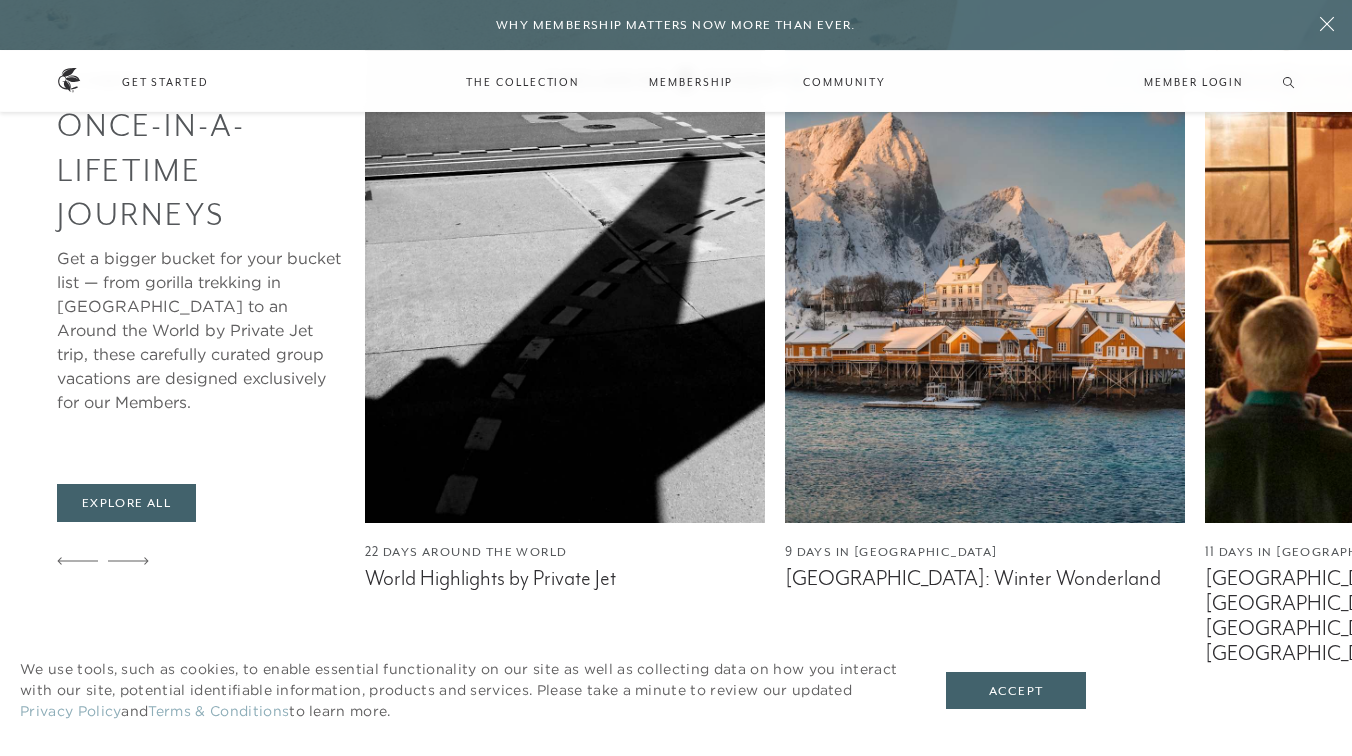 click 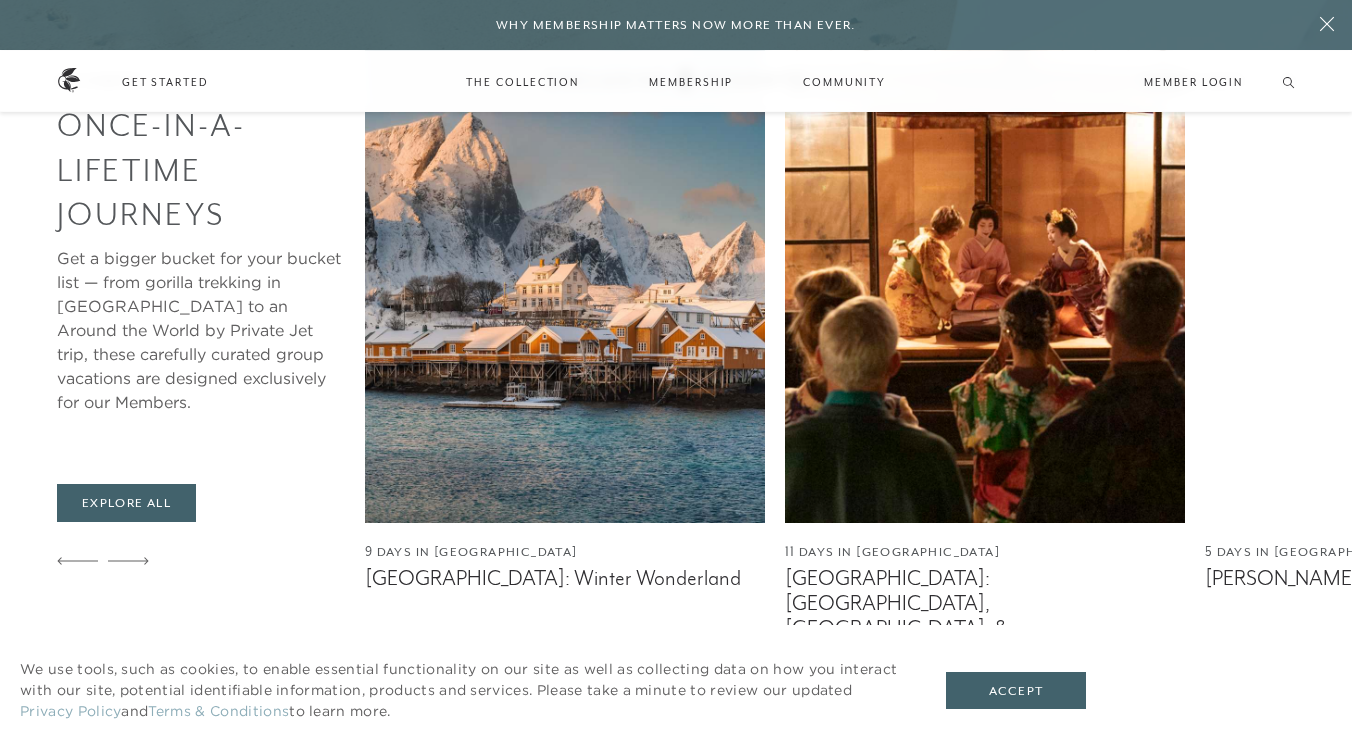 click 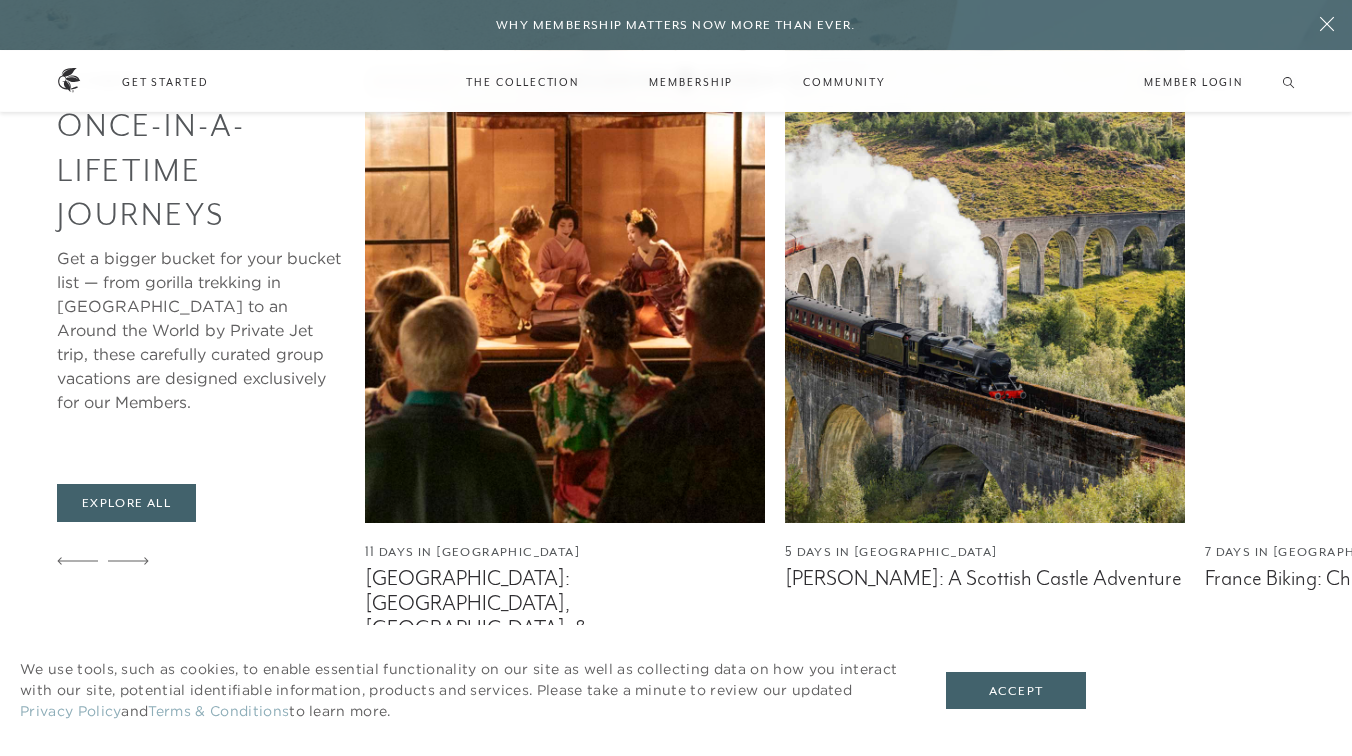 click 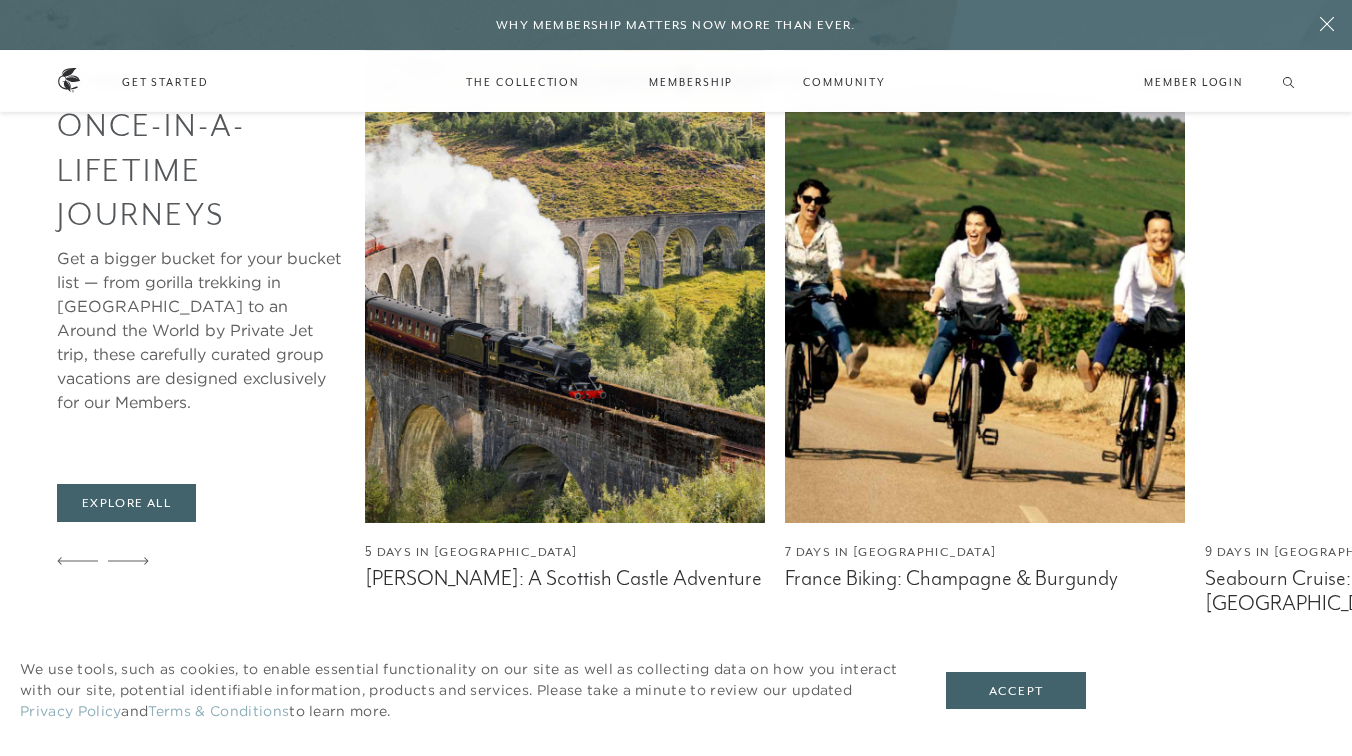 click 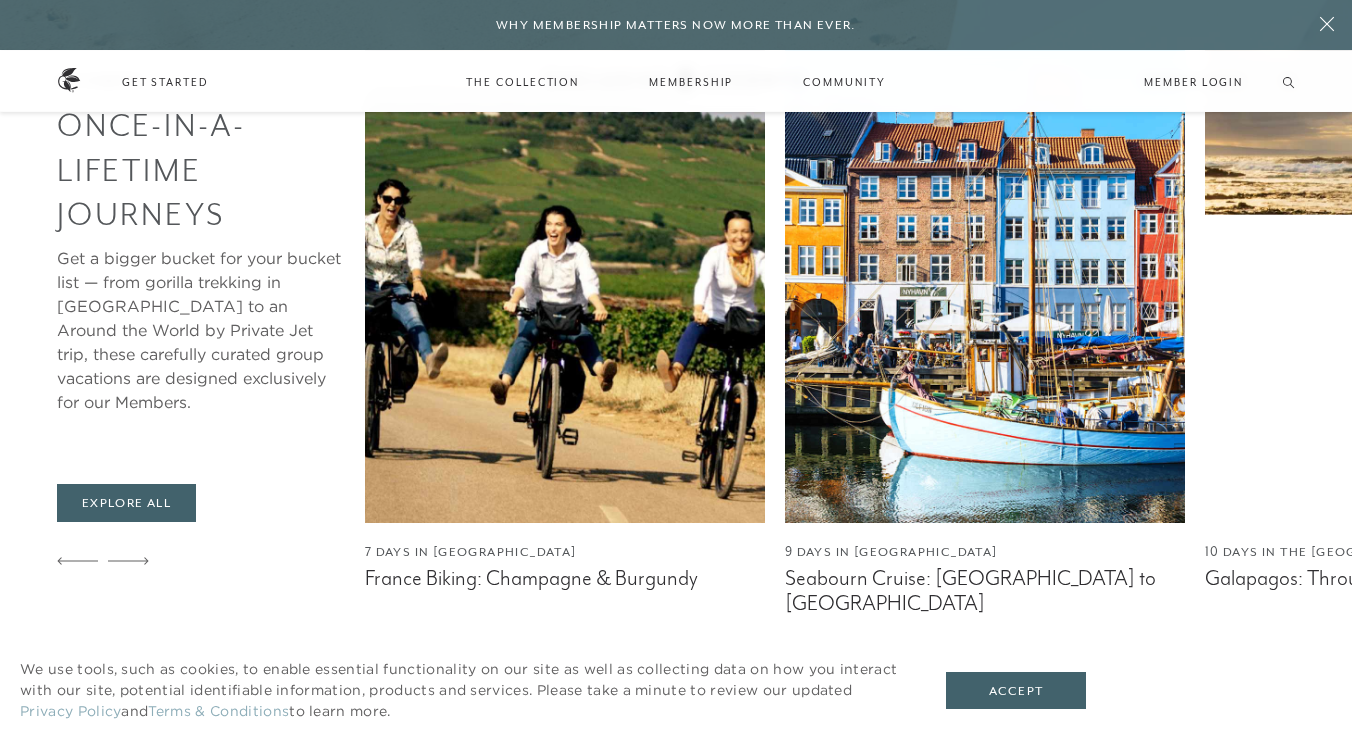 click 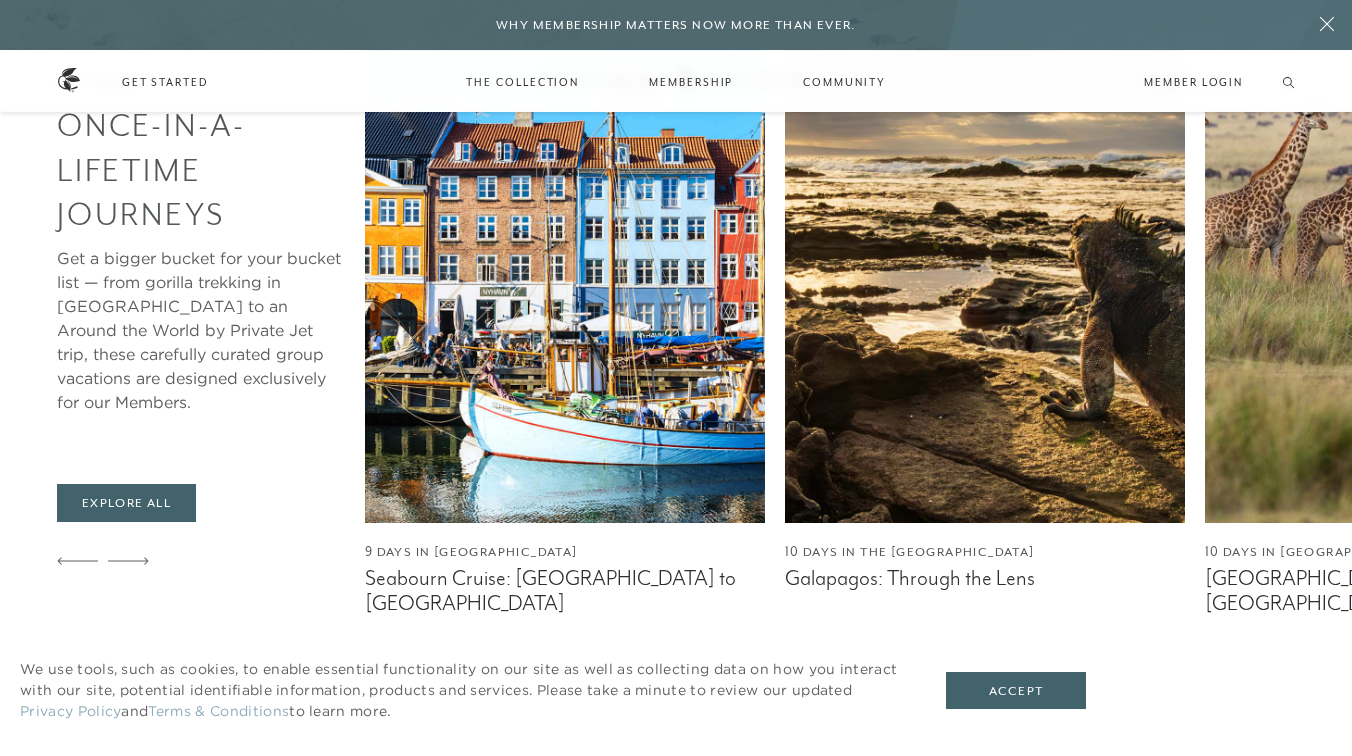 click 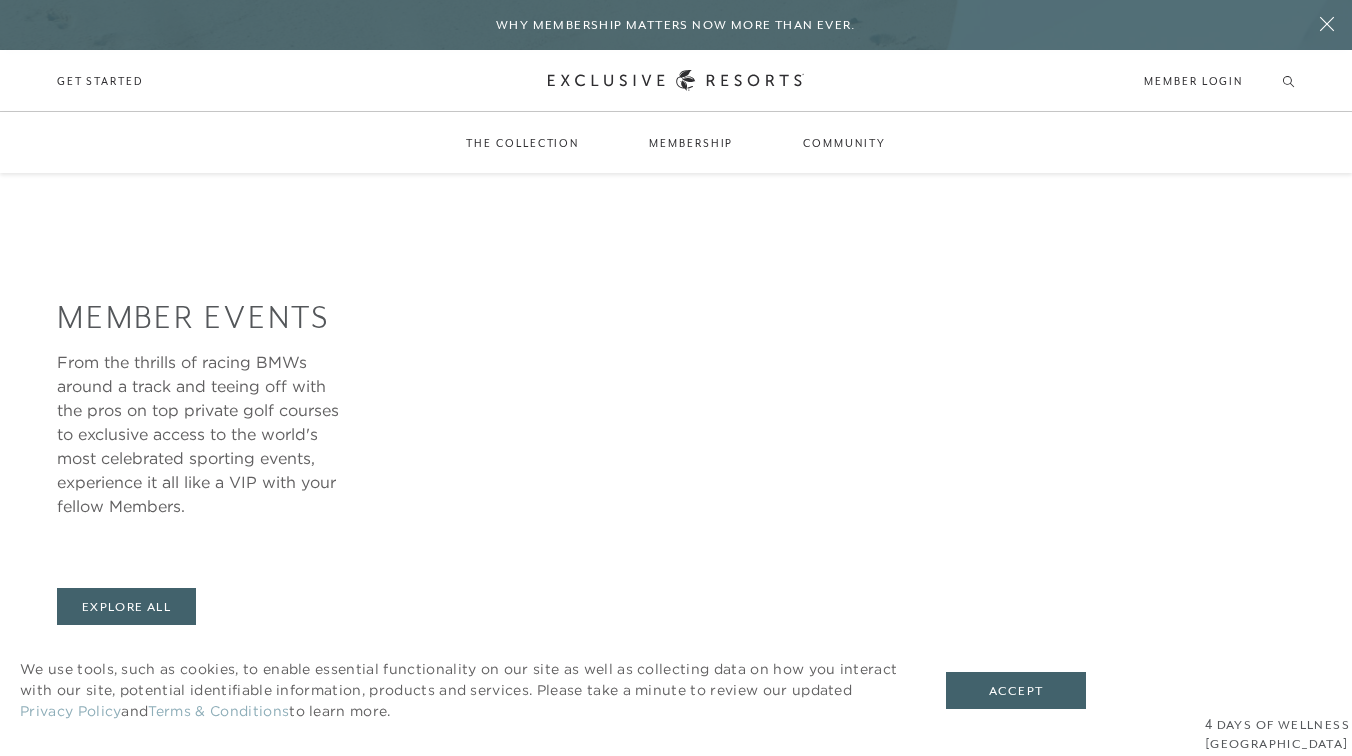 scroll, scrollTop: 3130, scrollLeft: 0, axis: vertical 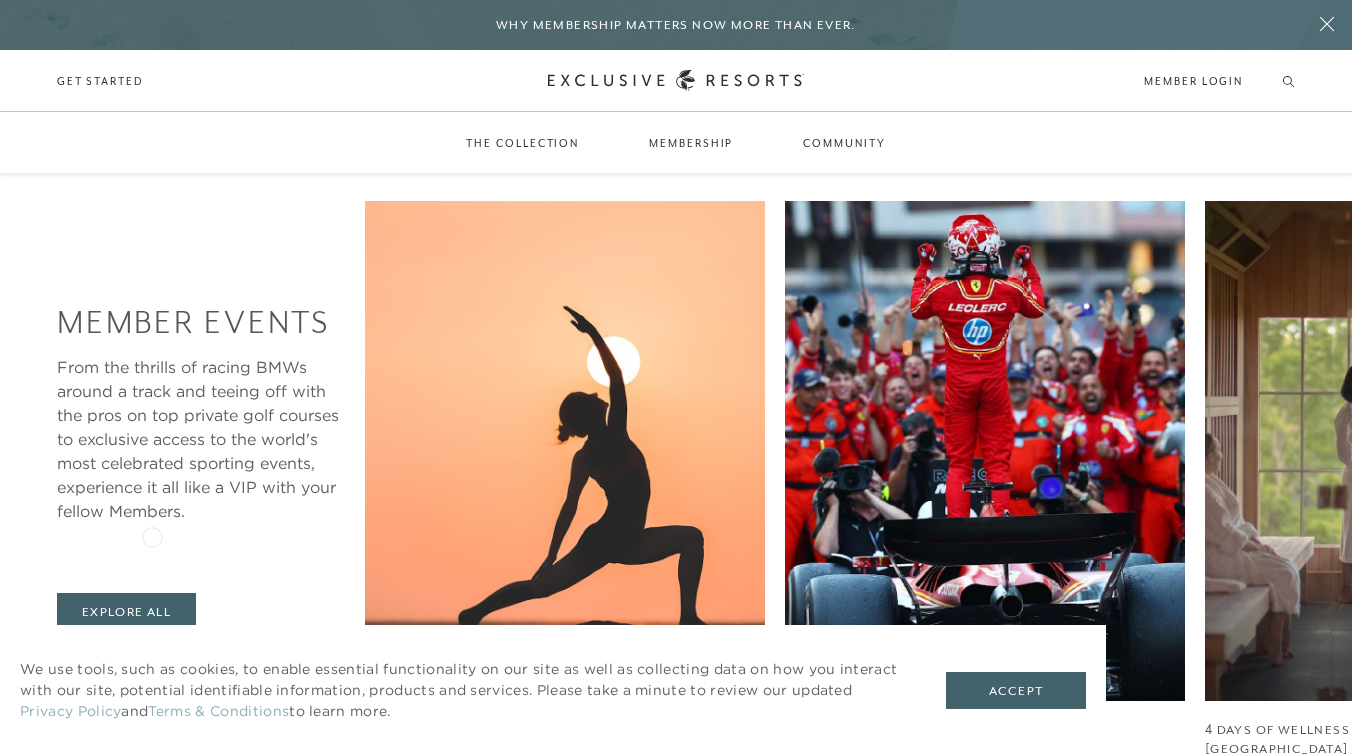 click at bounding box center [201, 670] 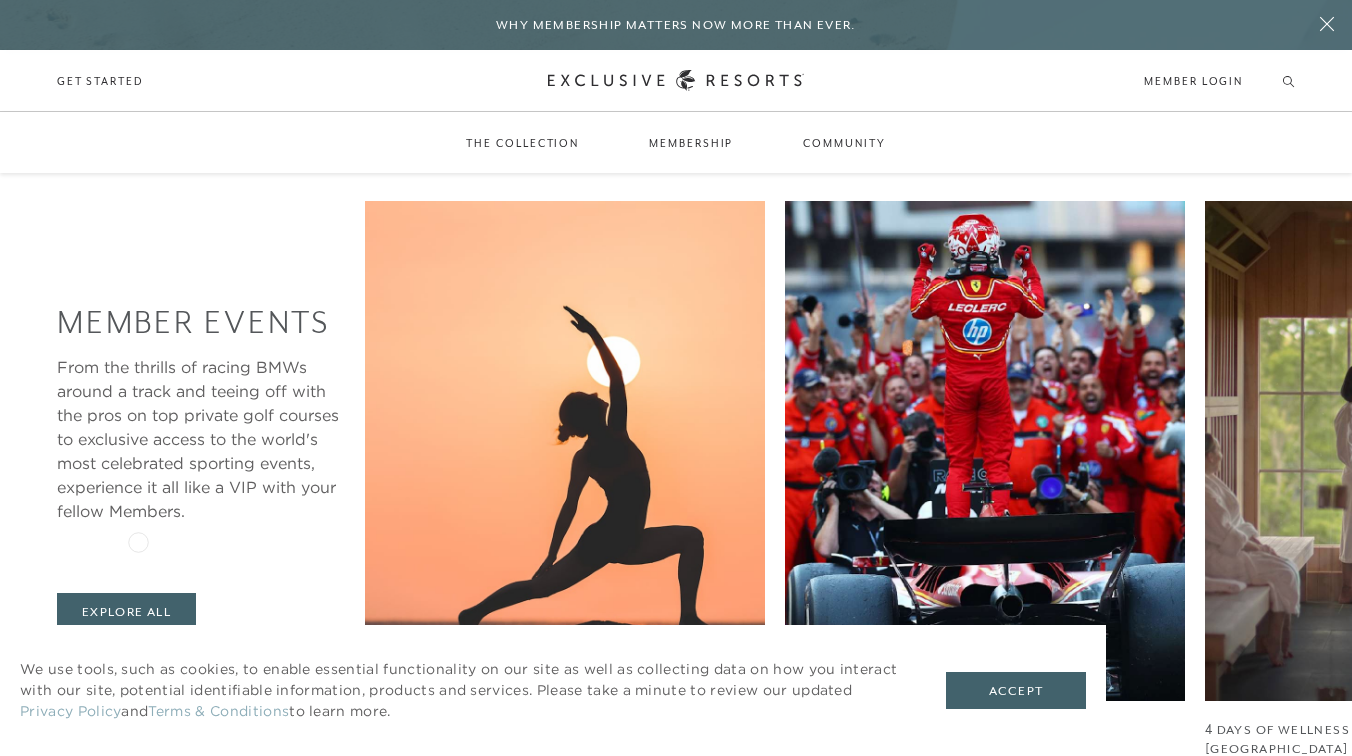 click 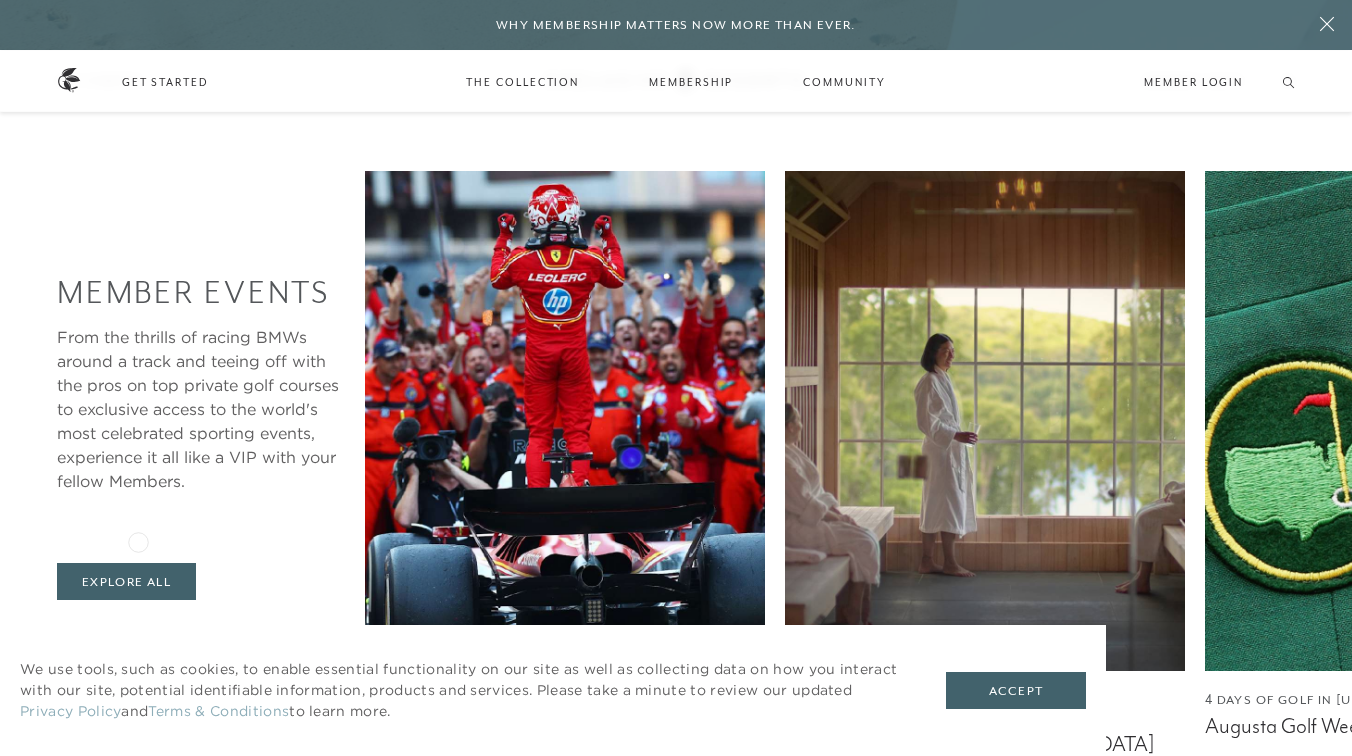 scroll, scrollTop: 3178, scrollLeft: 0, axis: vertical 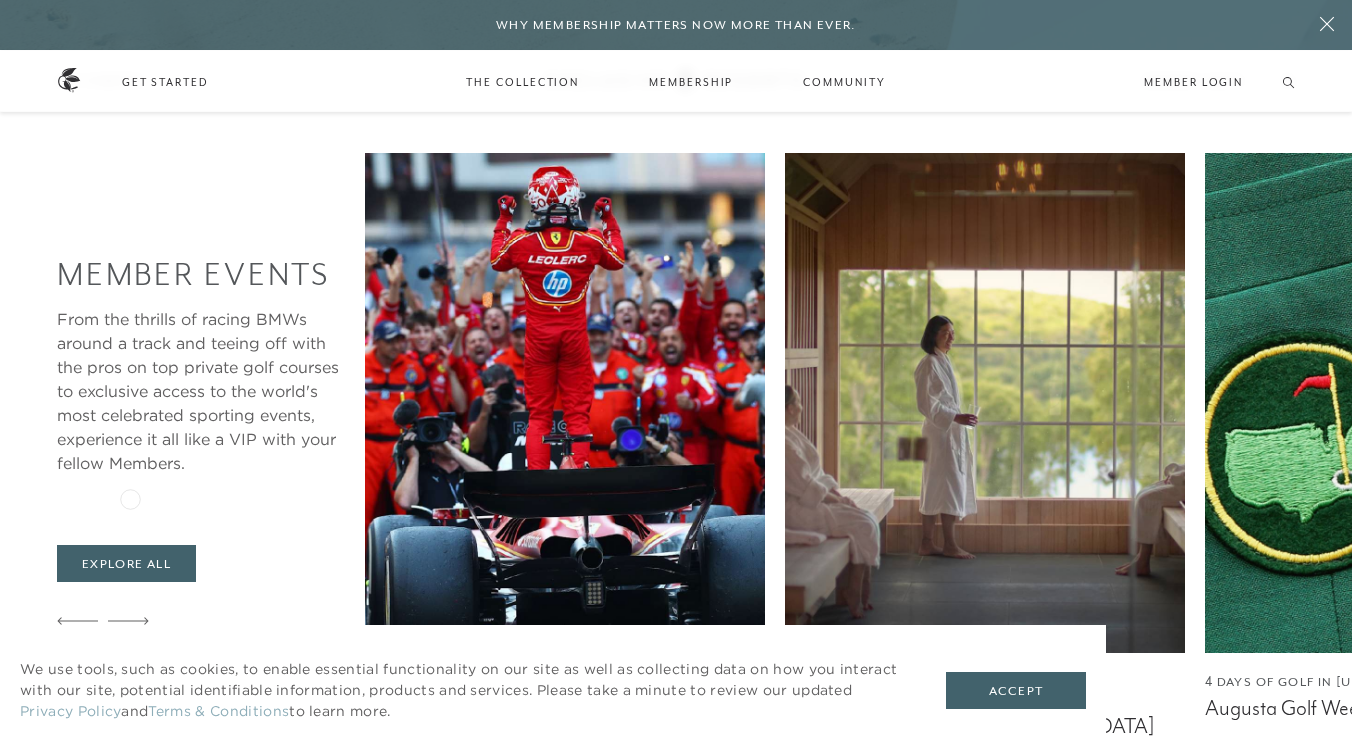 click 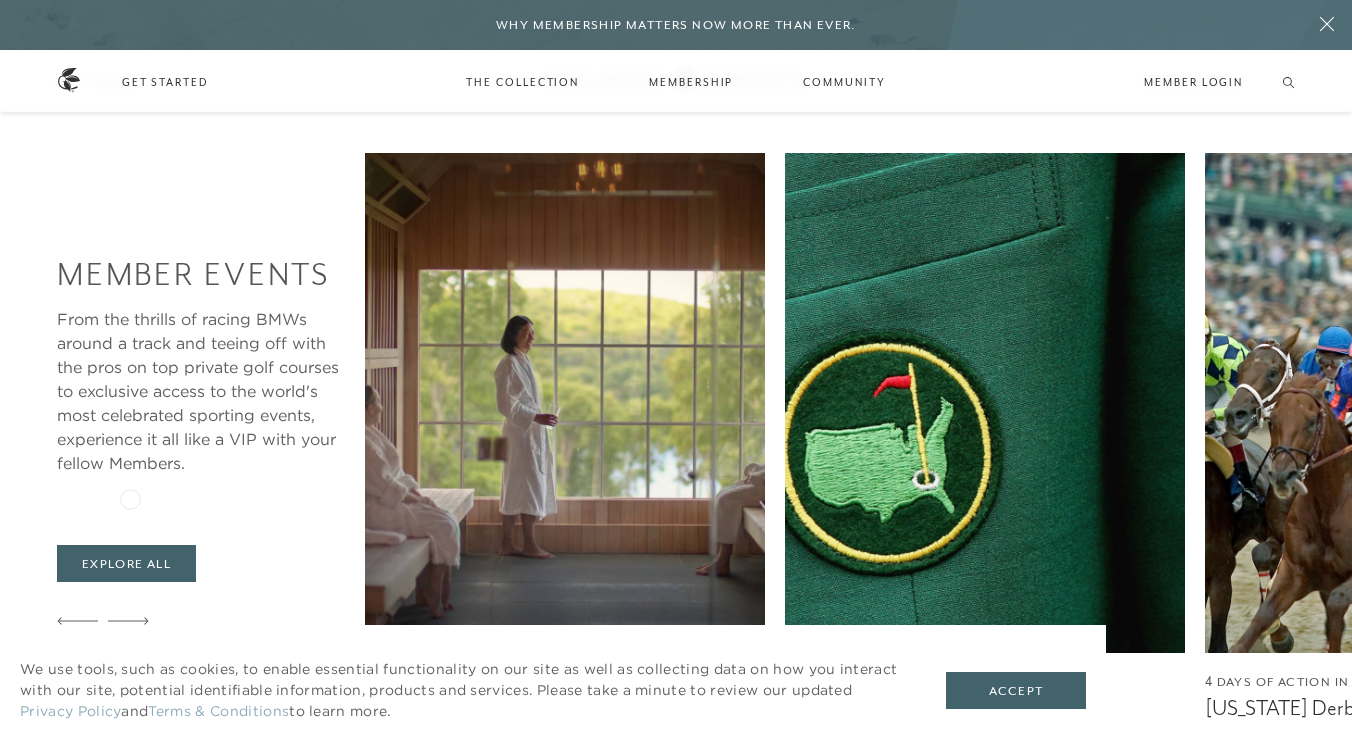 click 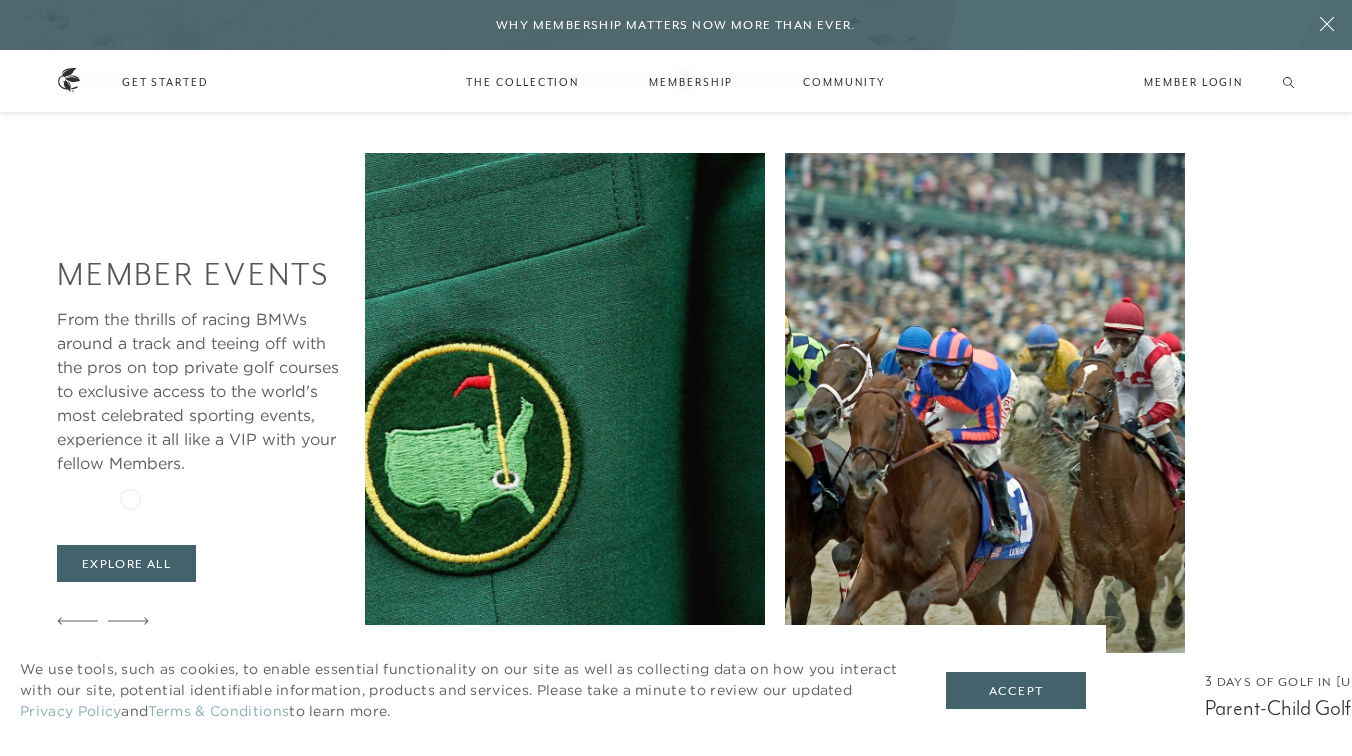 click 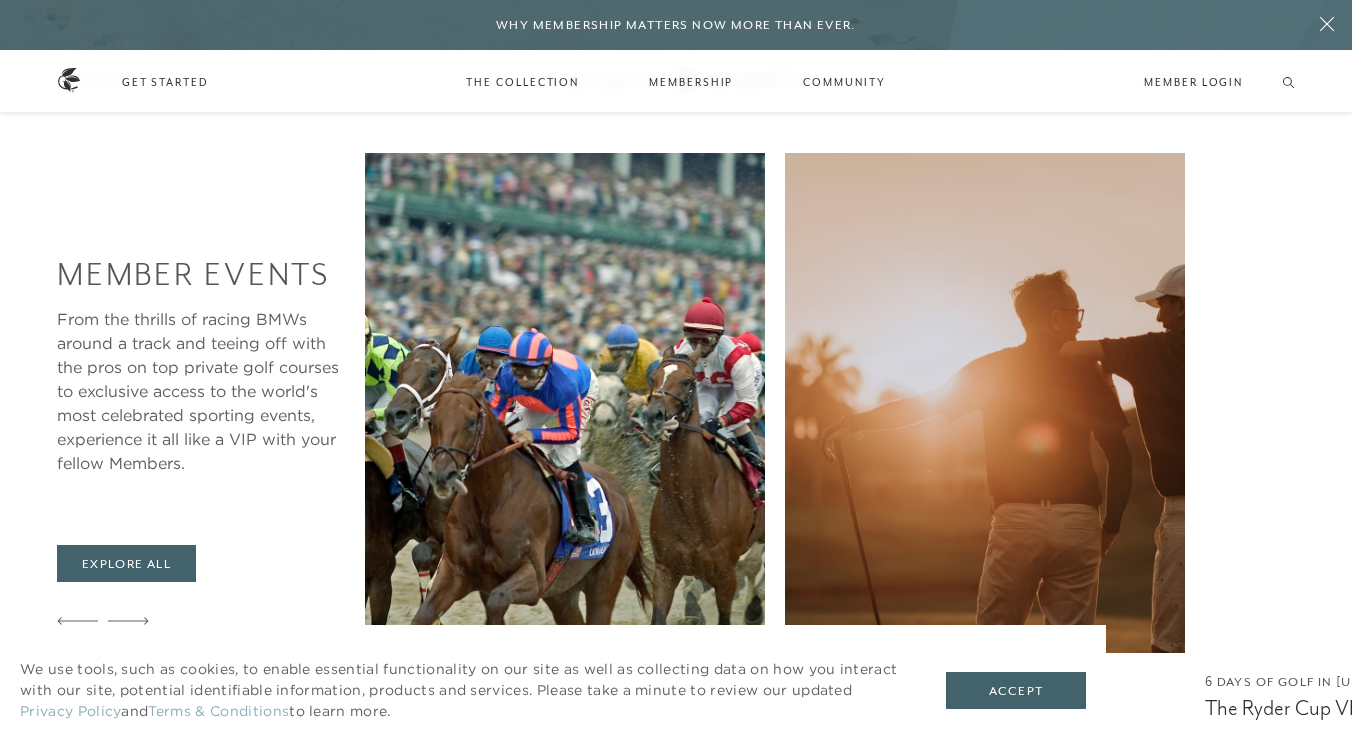 click 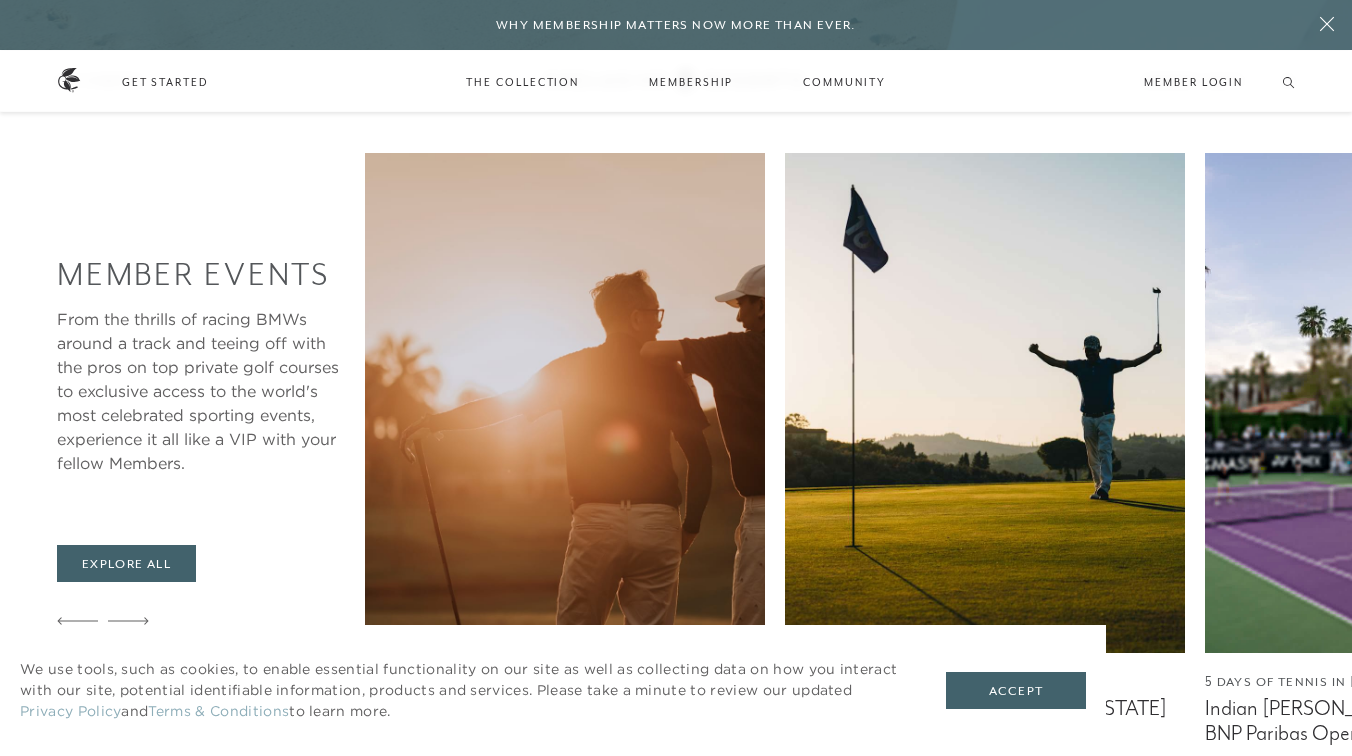 click 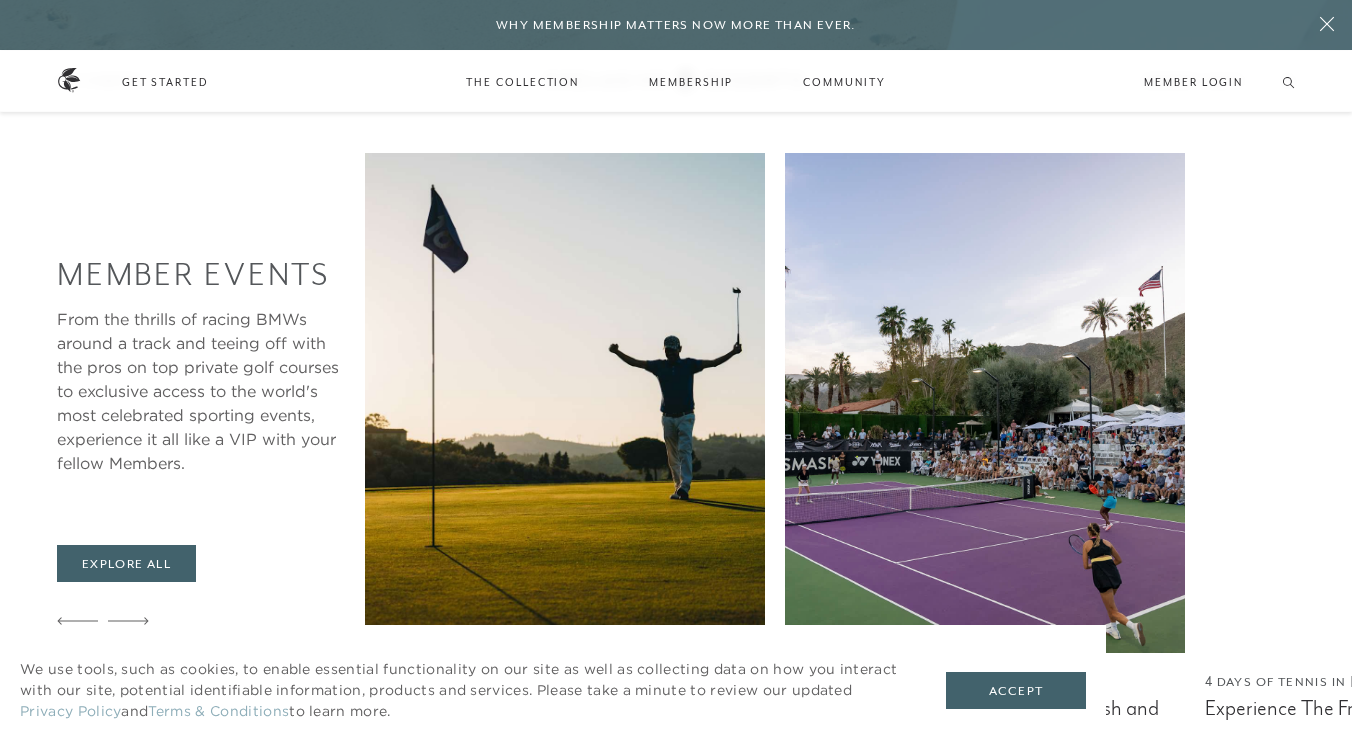 click 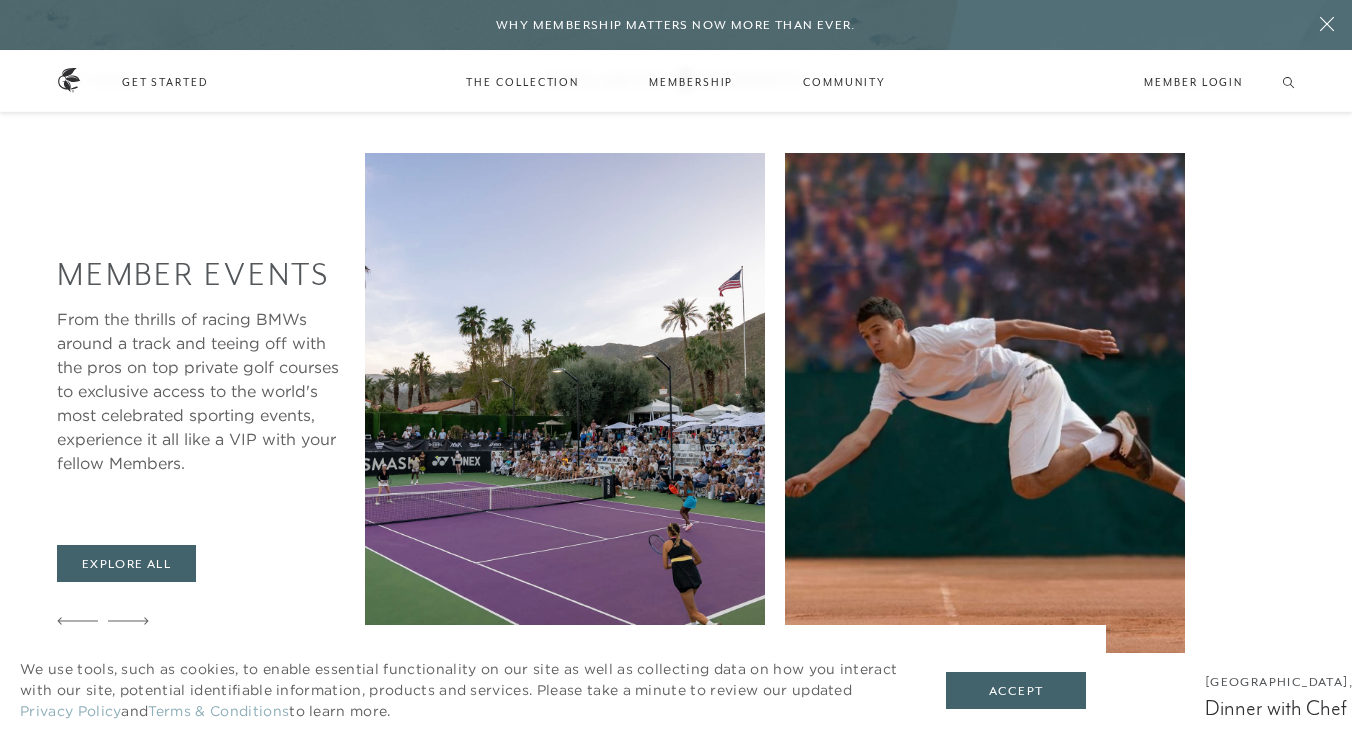 click 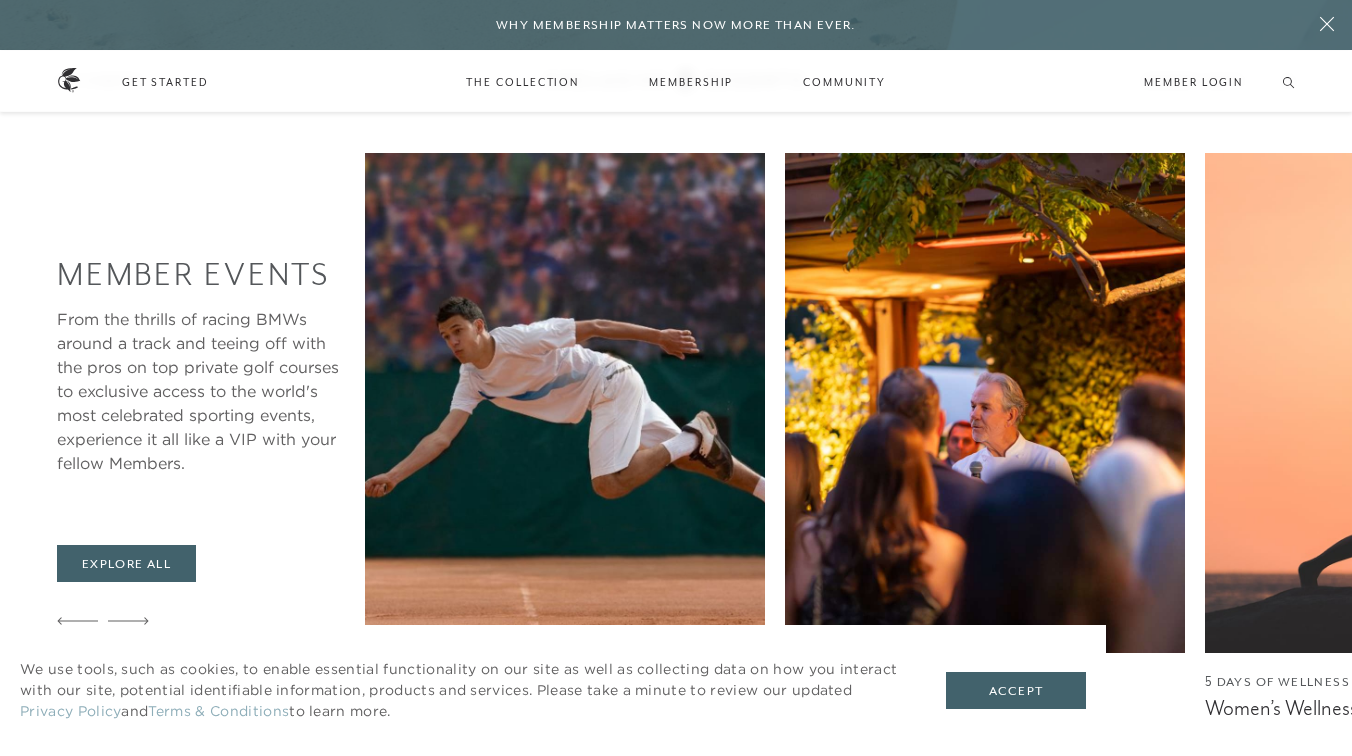 click 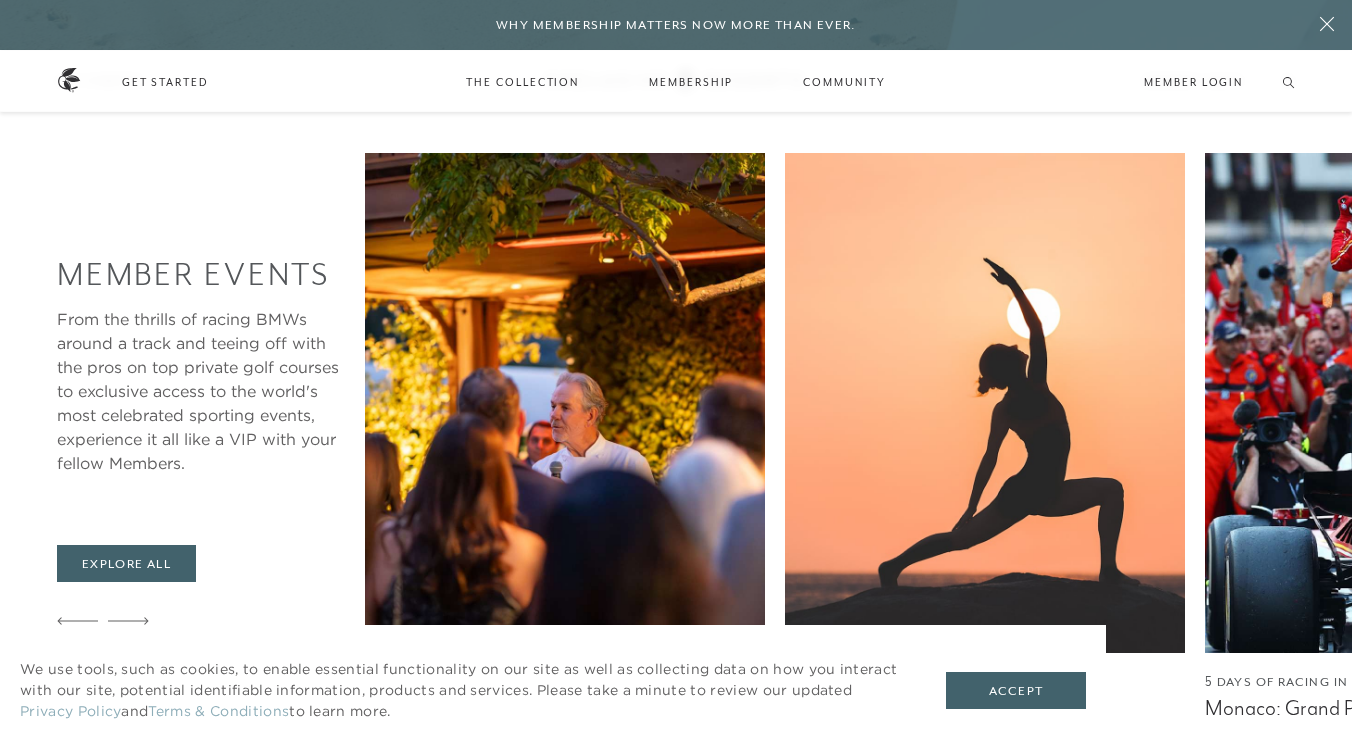 click 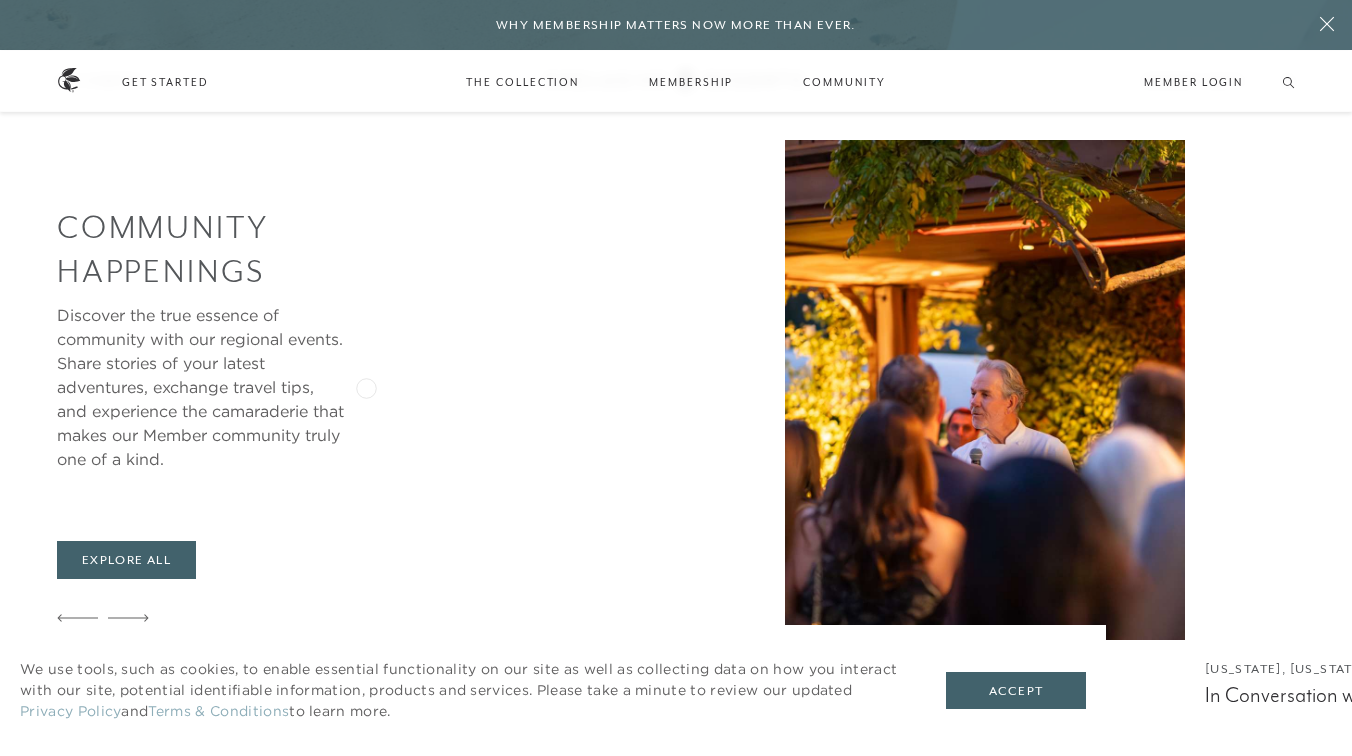 scroll, scrollTop: 3934, scrollLeft: 0, axis: vertical 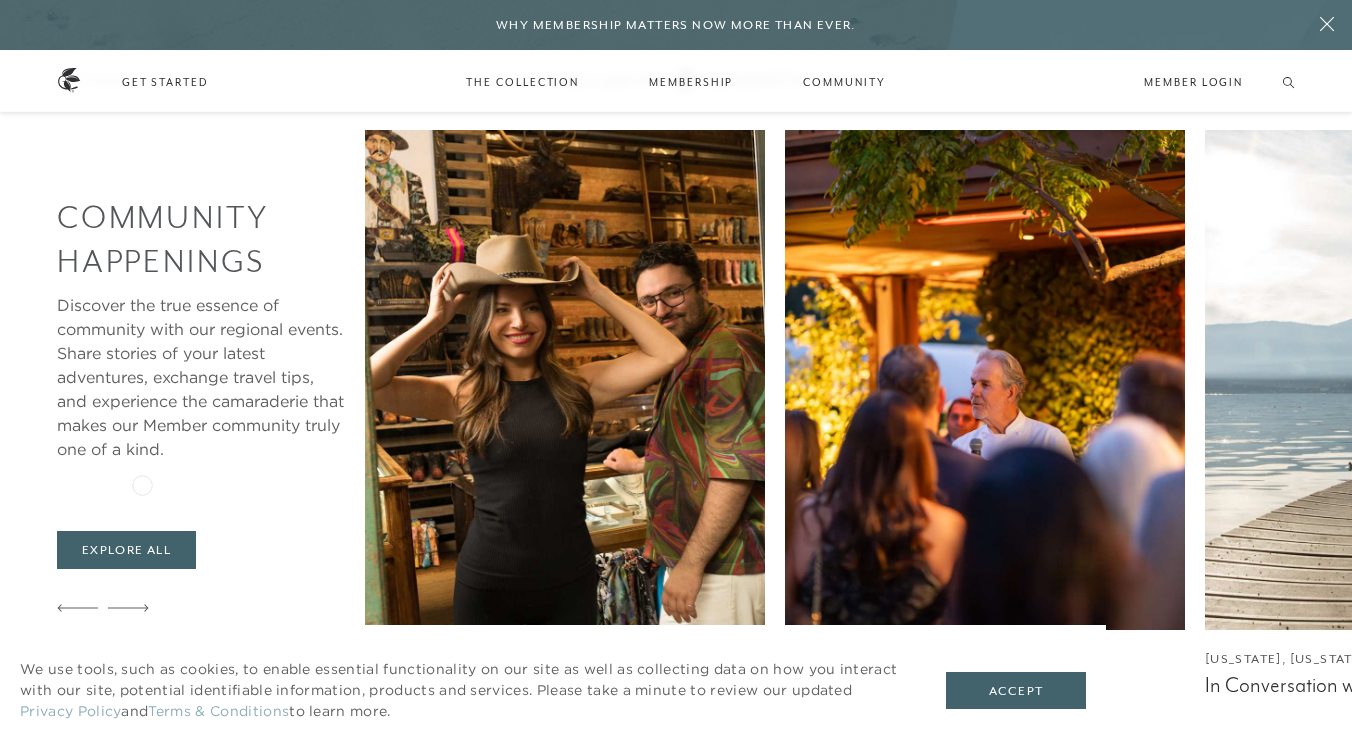click 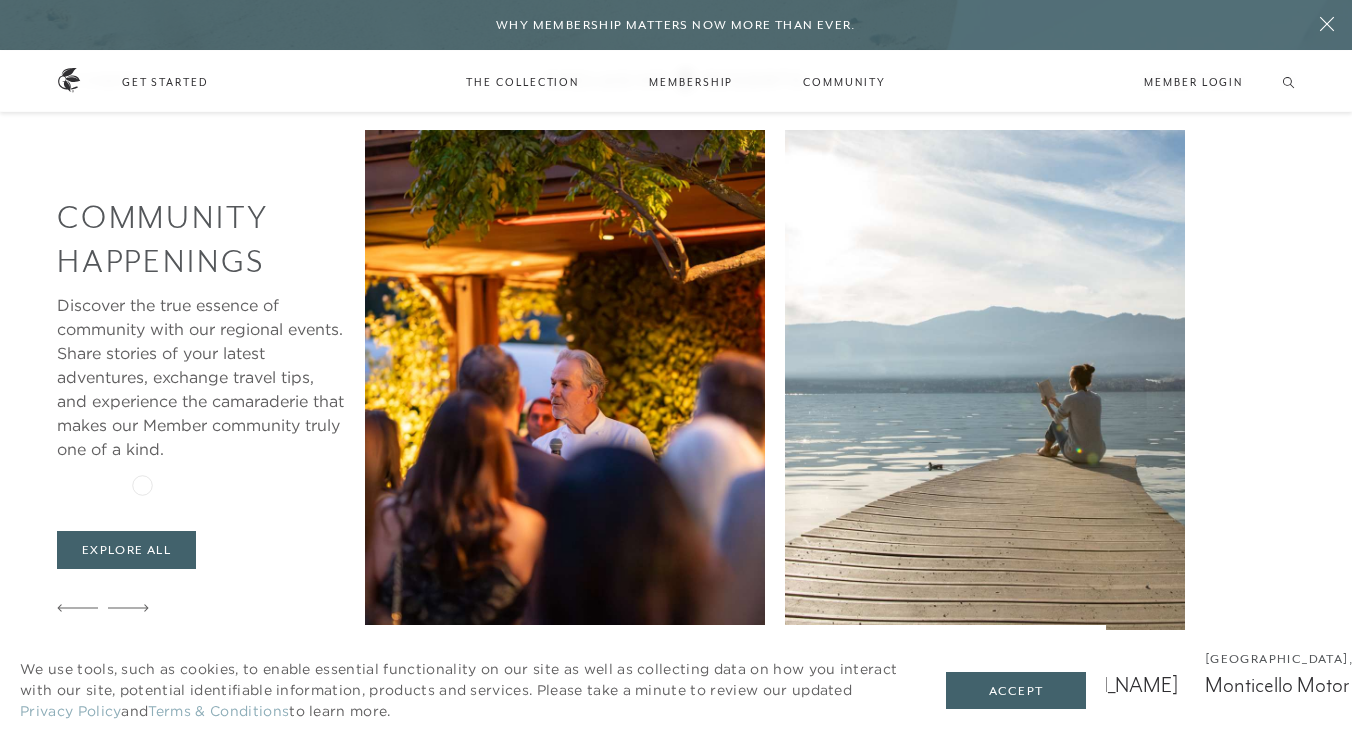 click 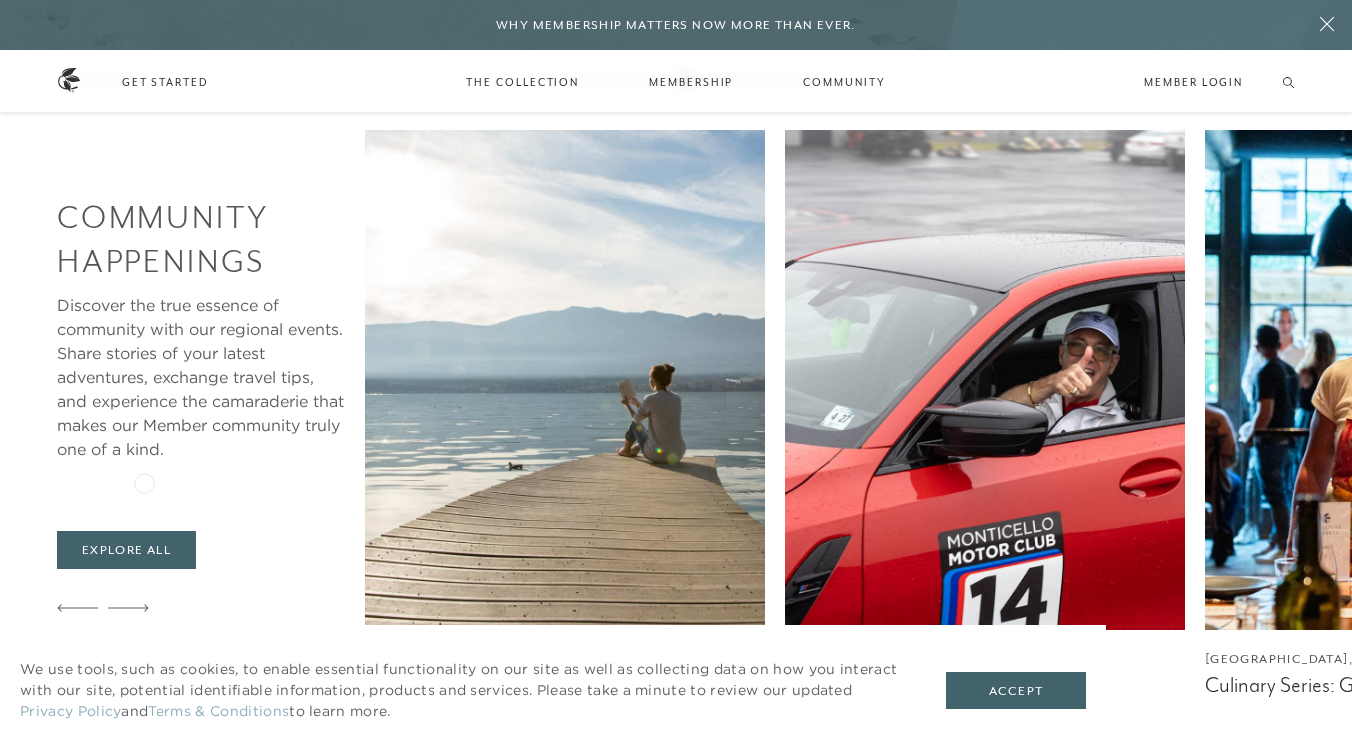 click 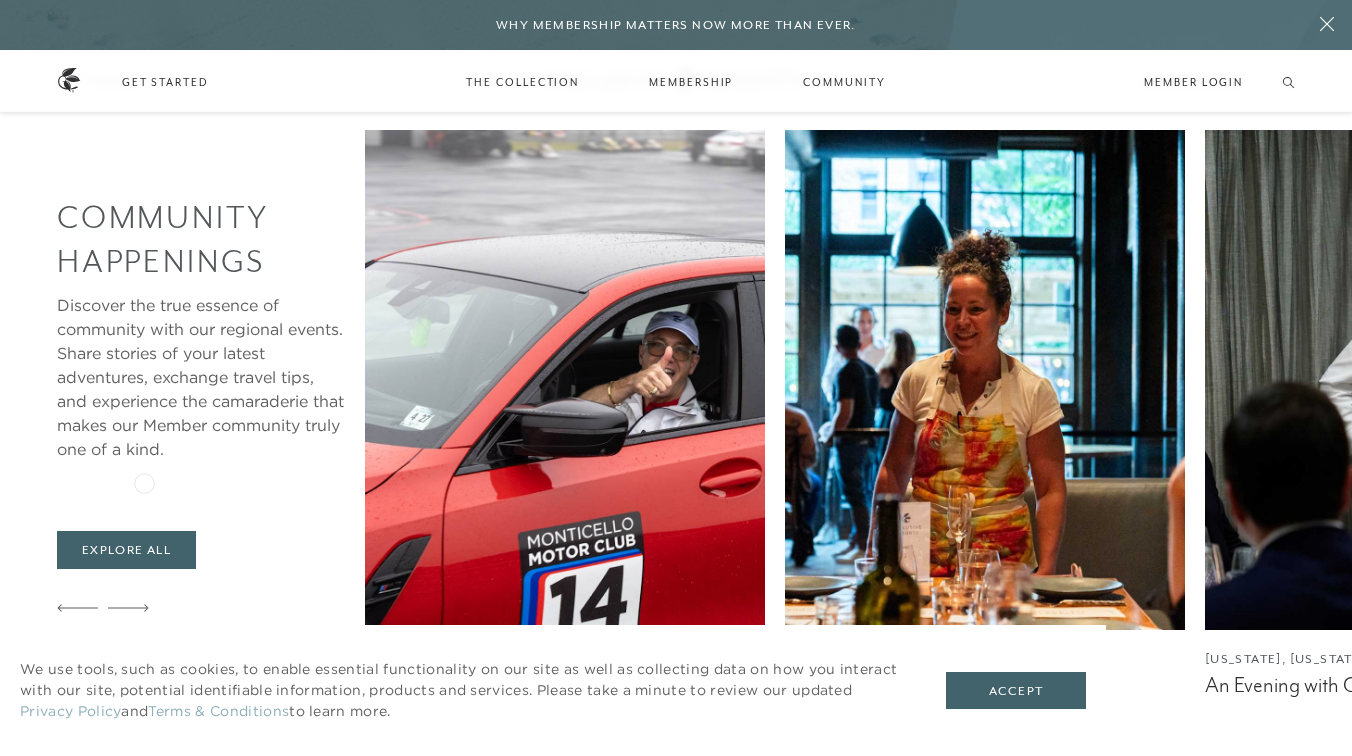 click 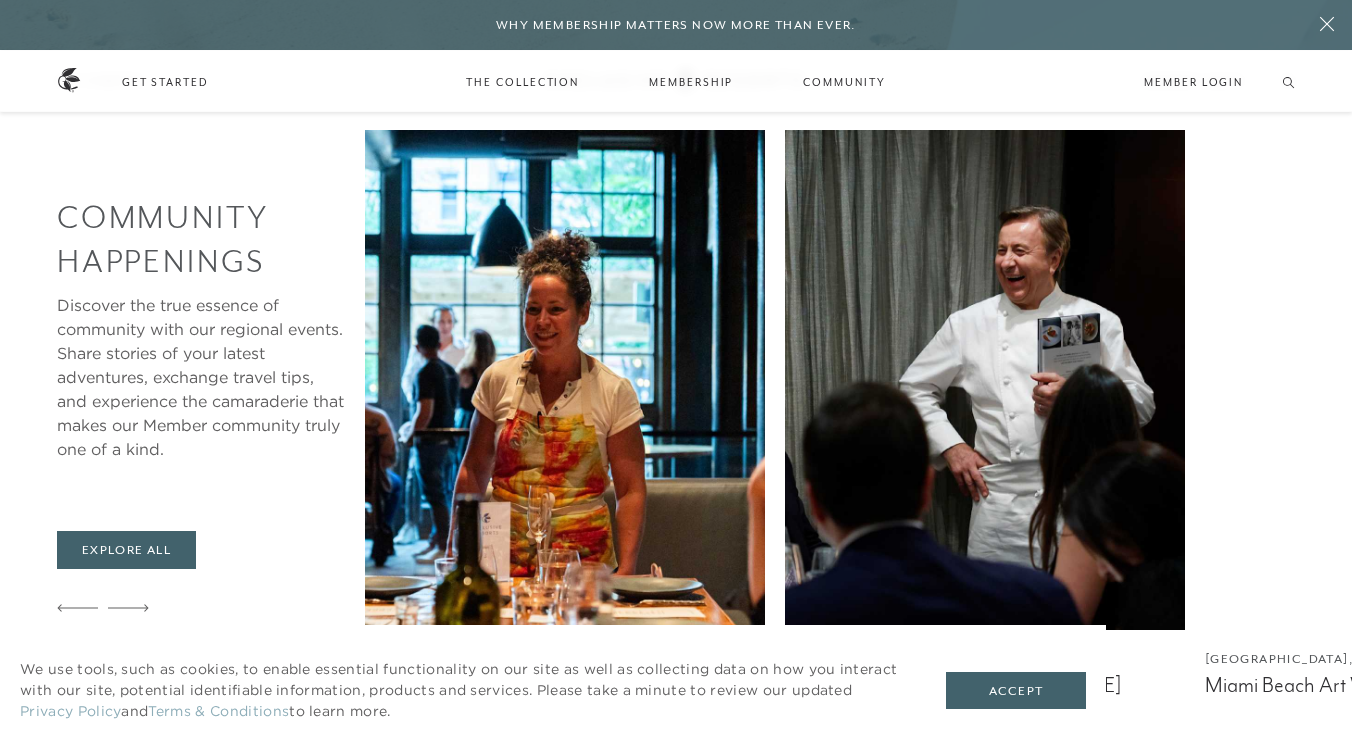 click 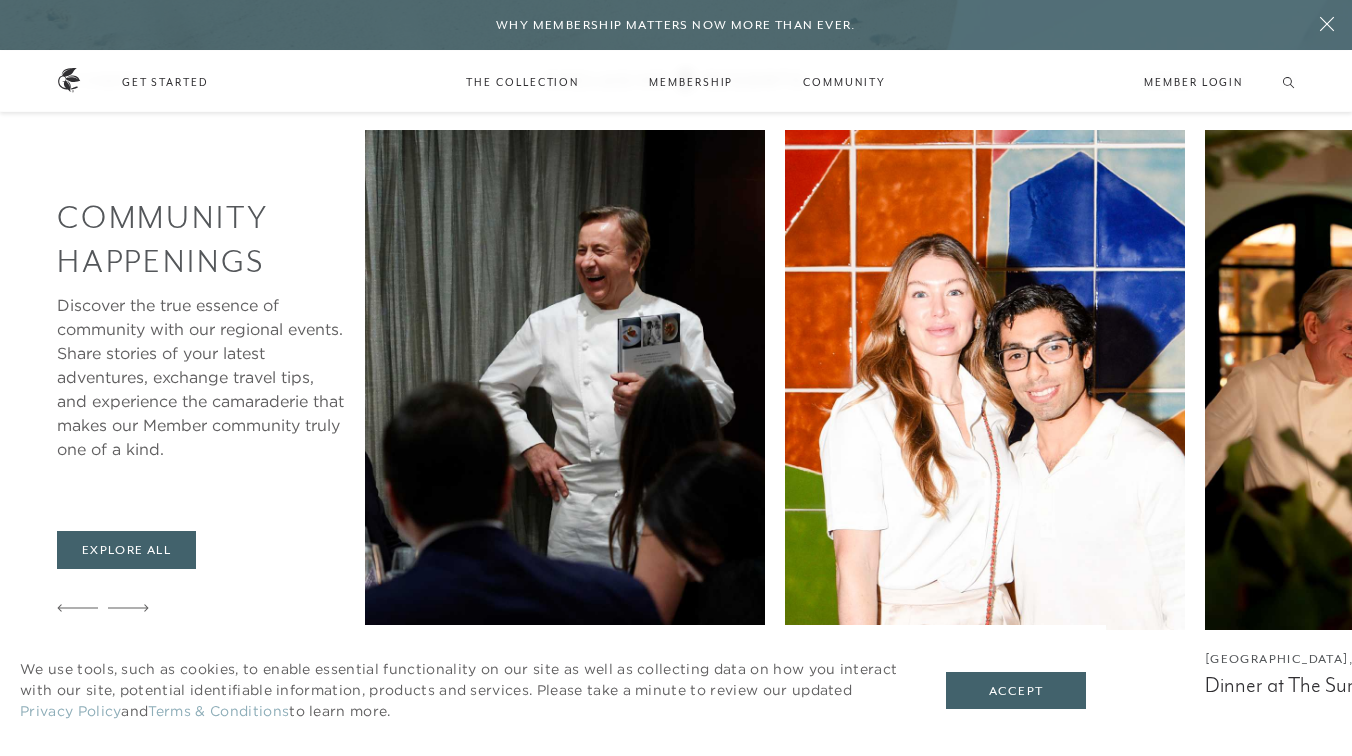 click 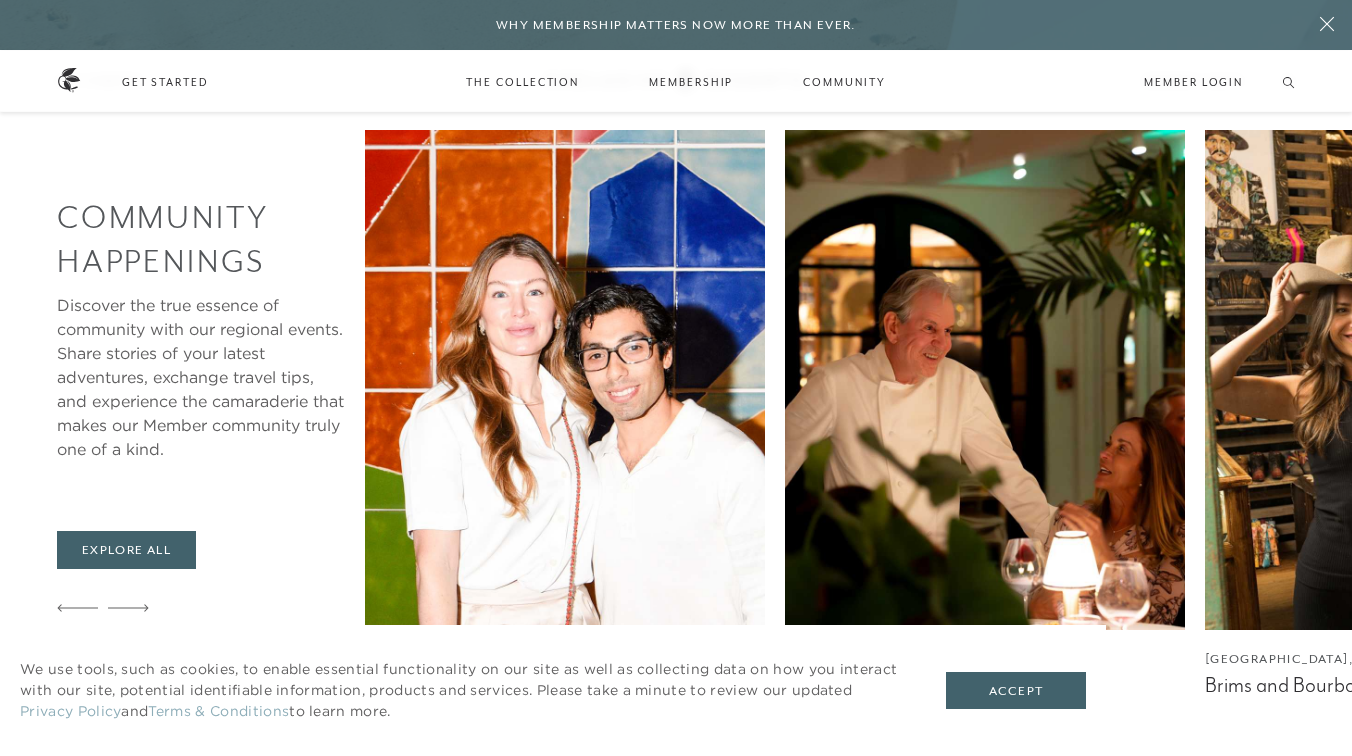 click 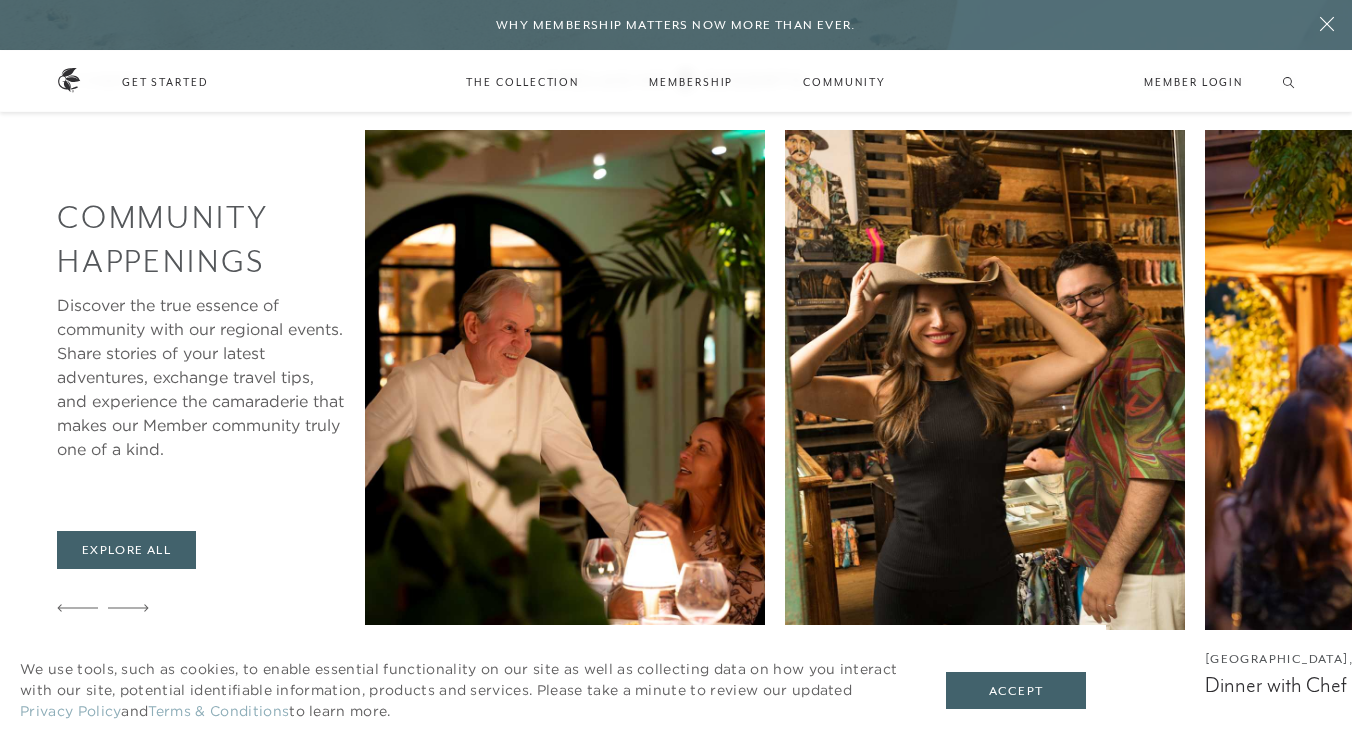 click 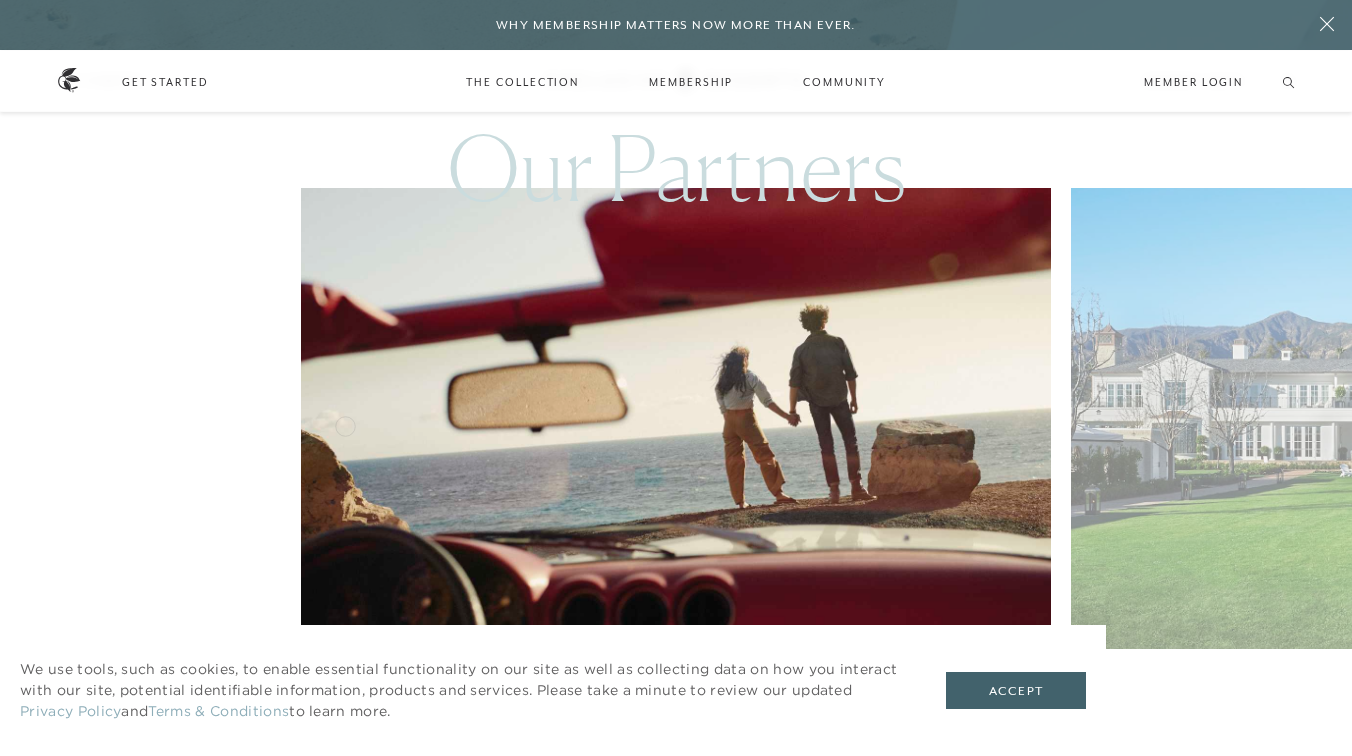 scroll, scrollTop: 5597, scrollLeft: 0, axis: vertical 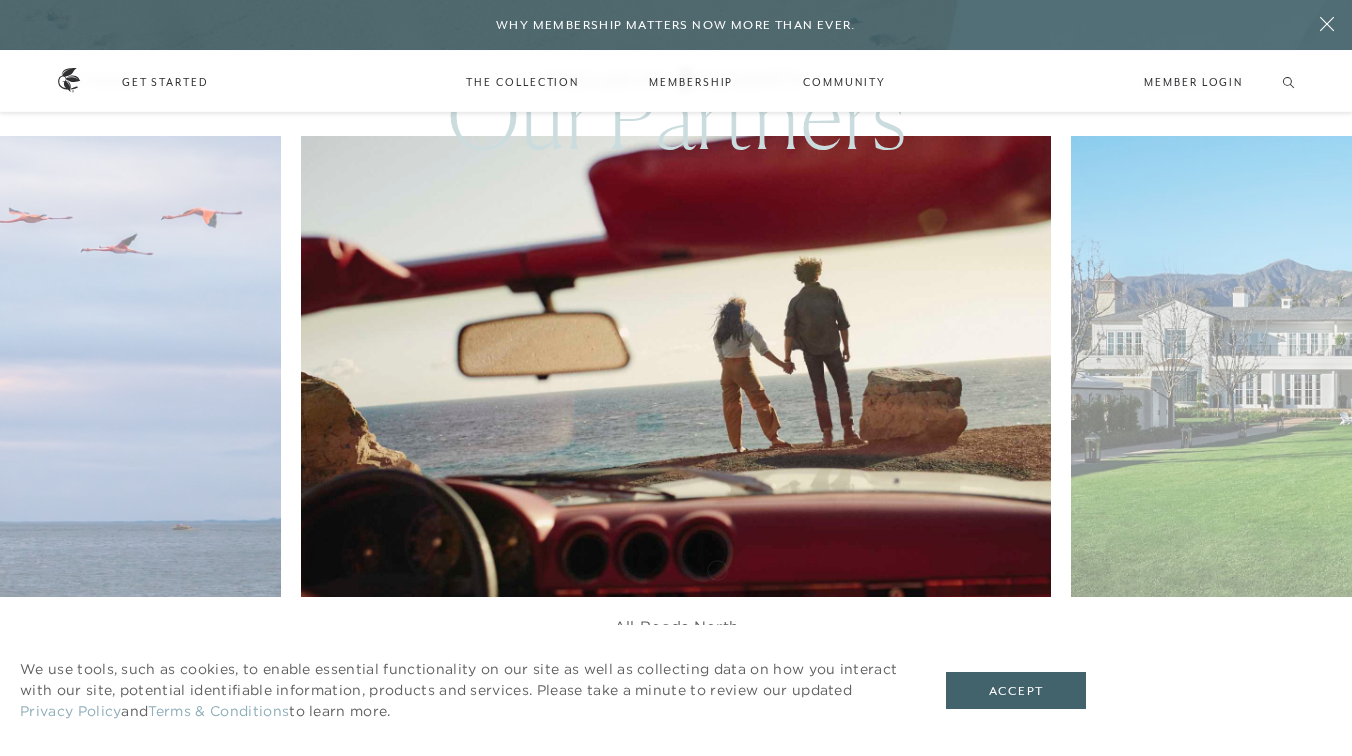 click 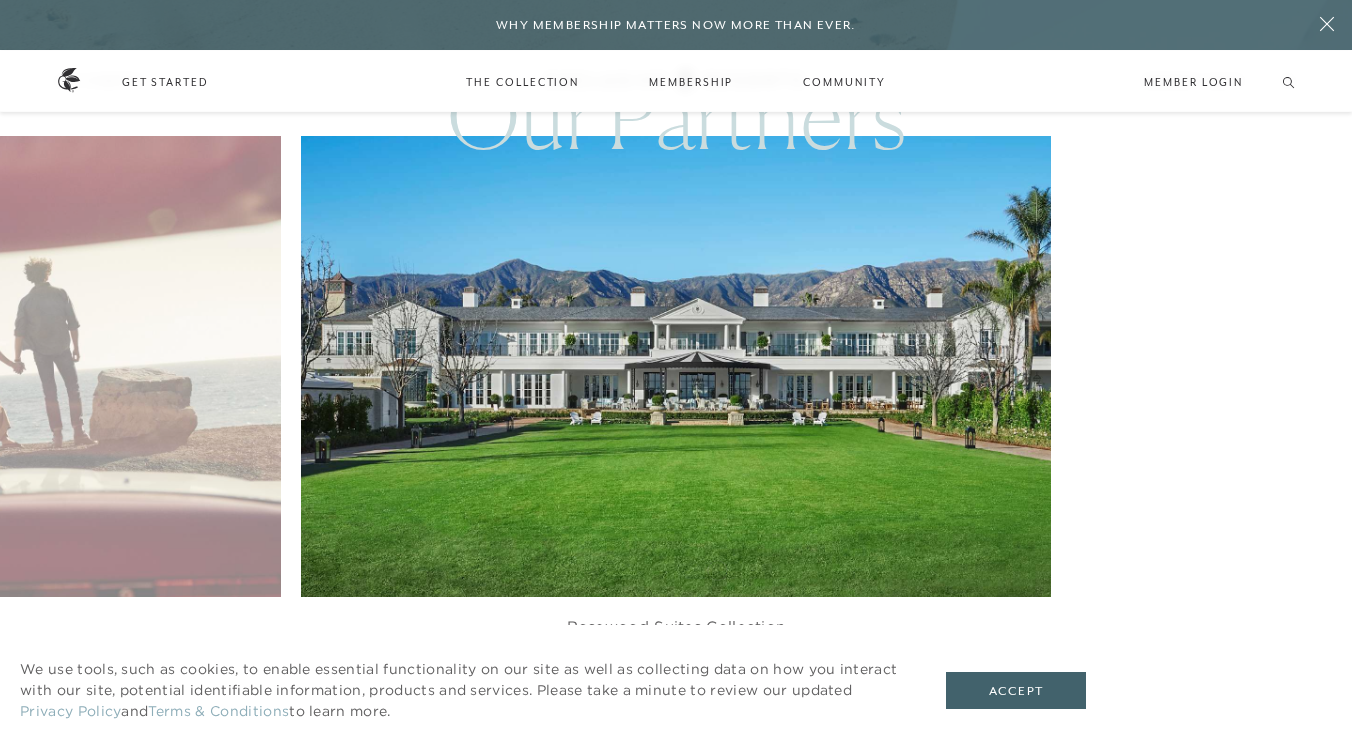 click 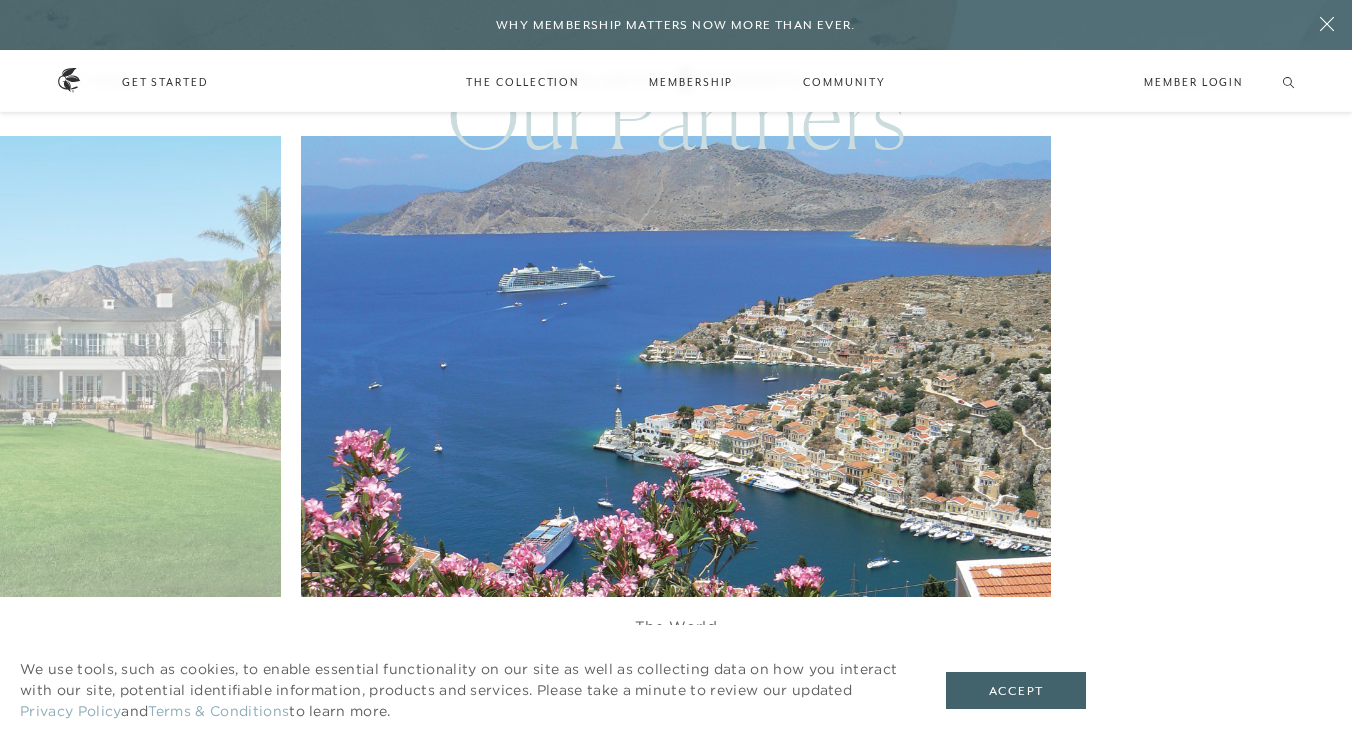 click 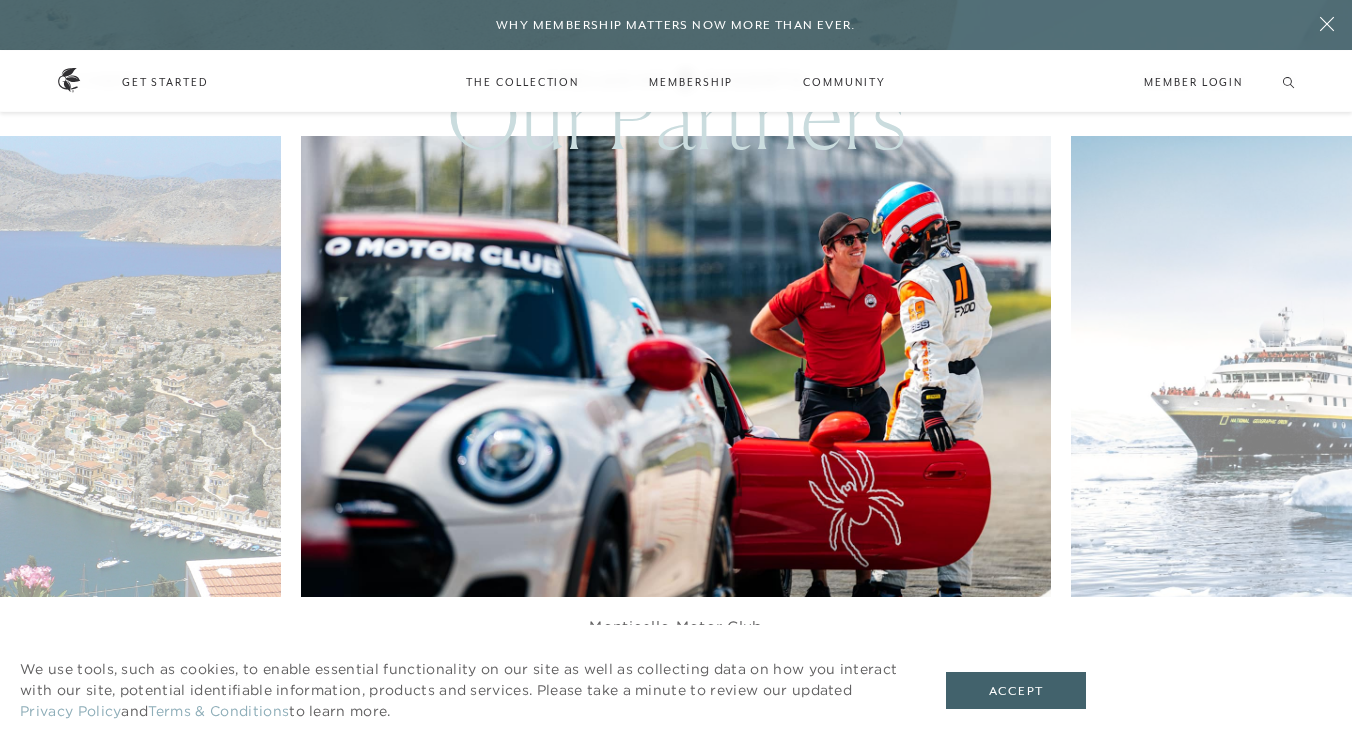 click 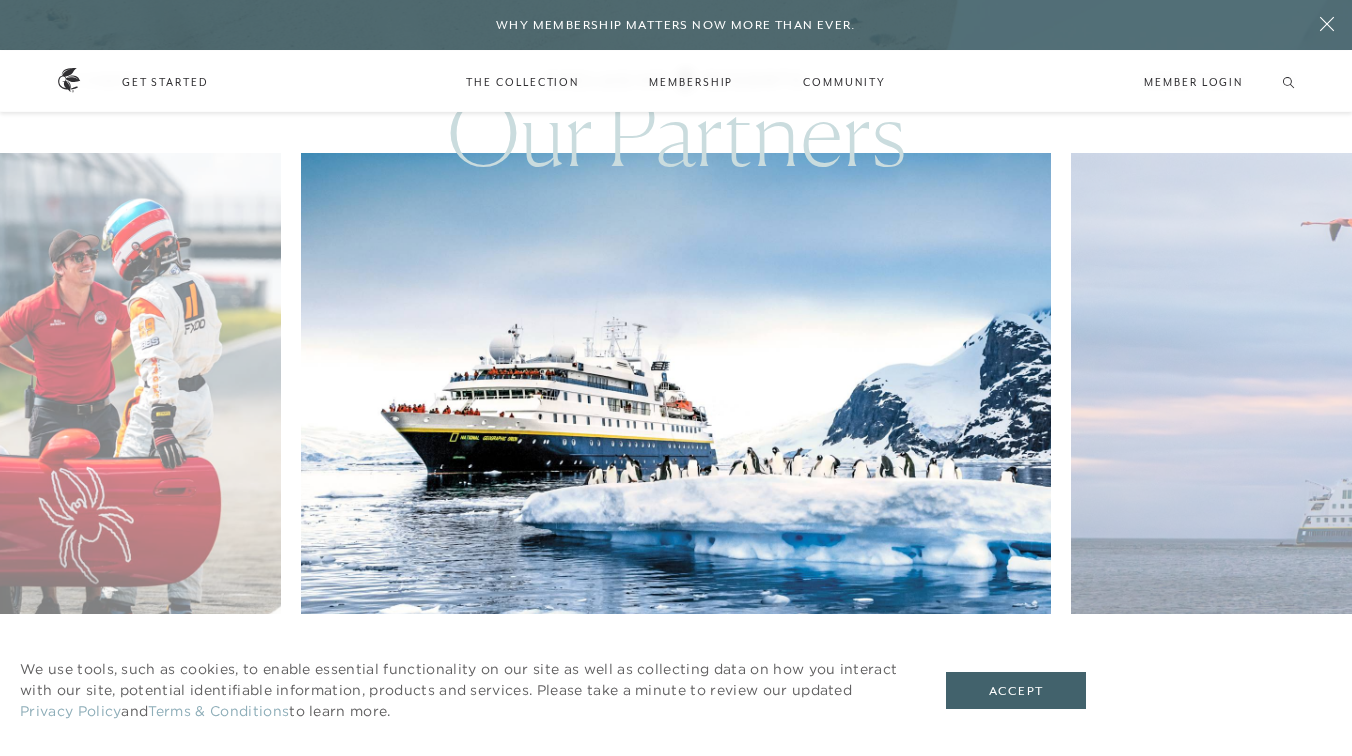 scroll, scrollTop: 5579, scrollLeft: 0, axis: vertical 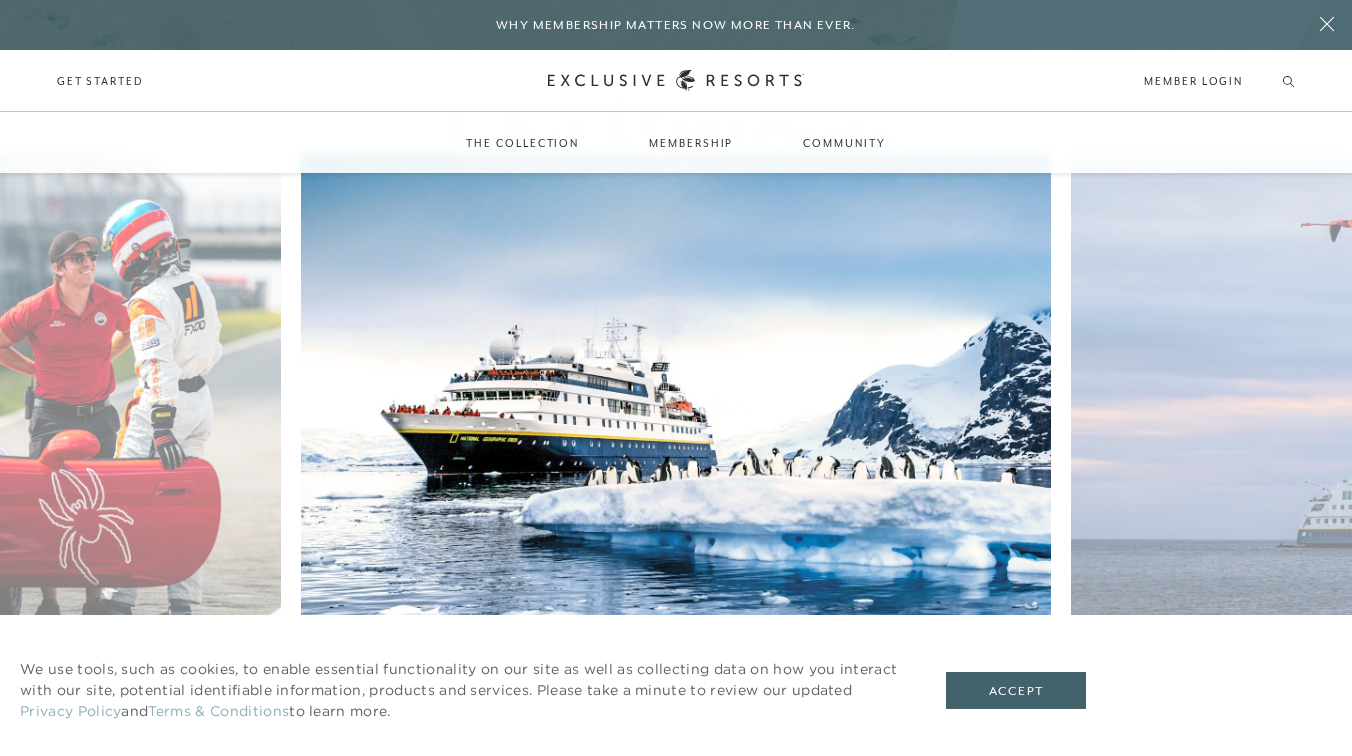 click 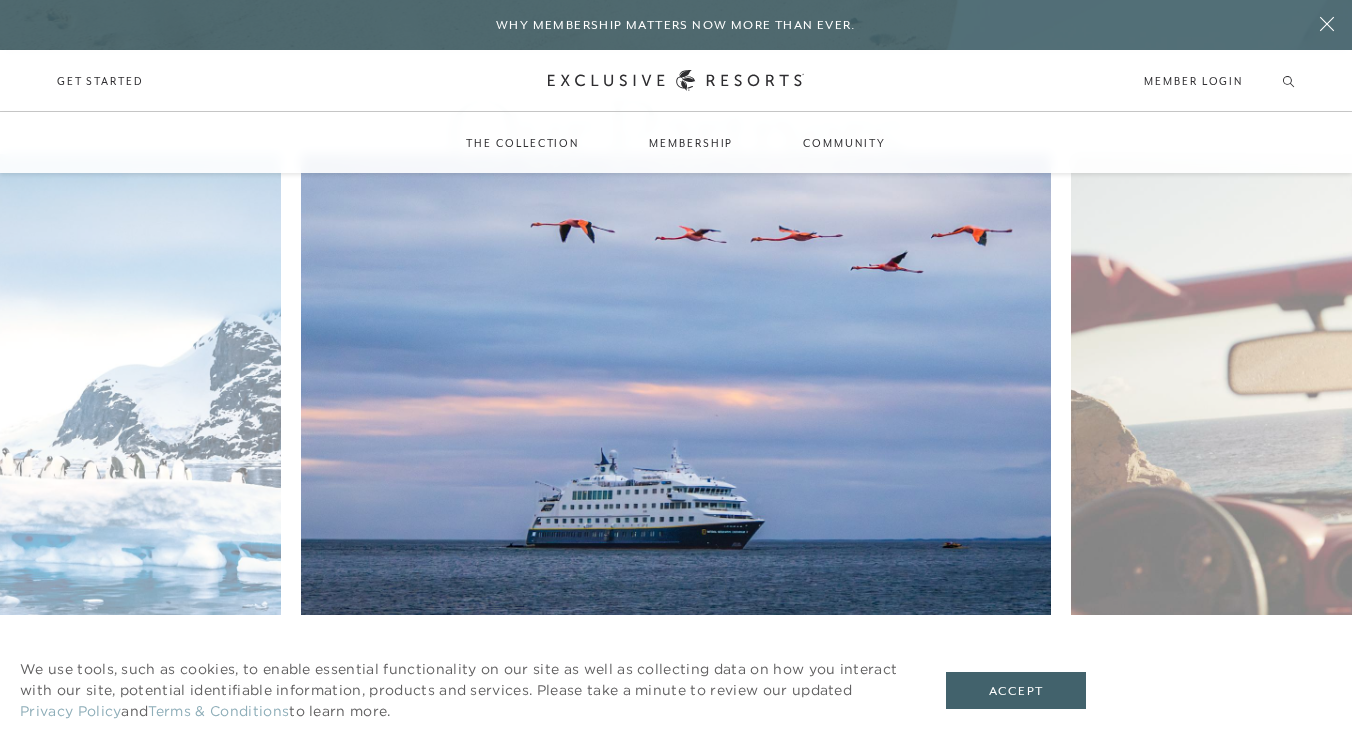 click 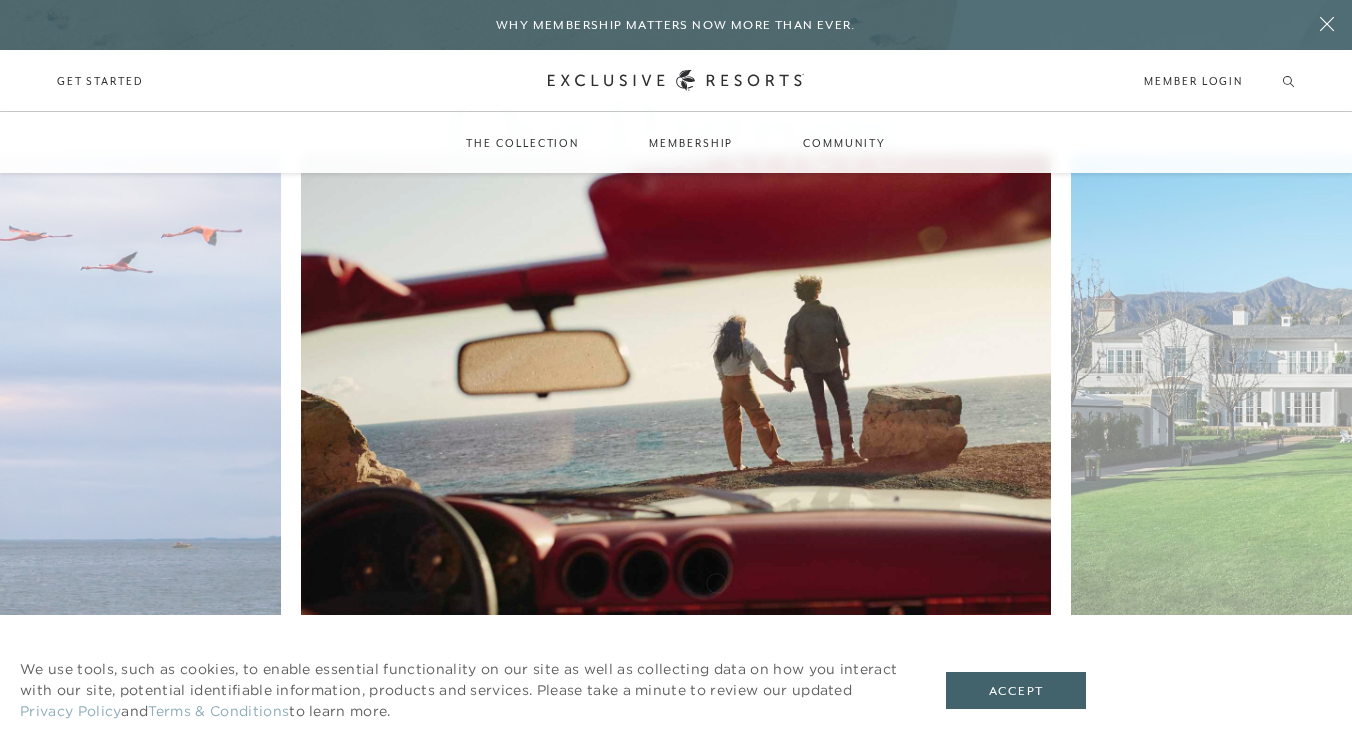 click 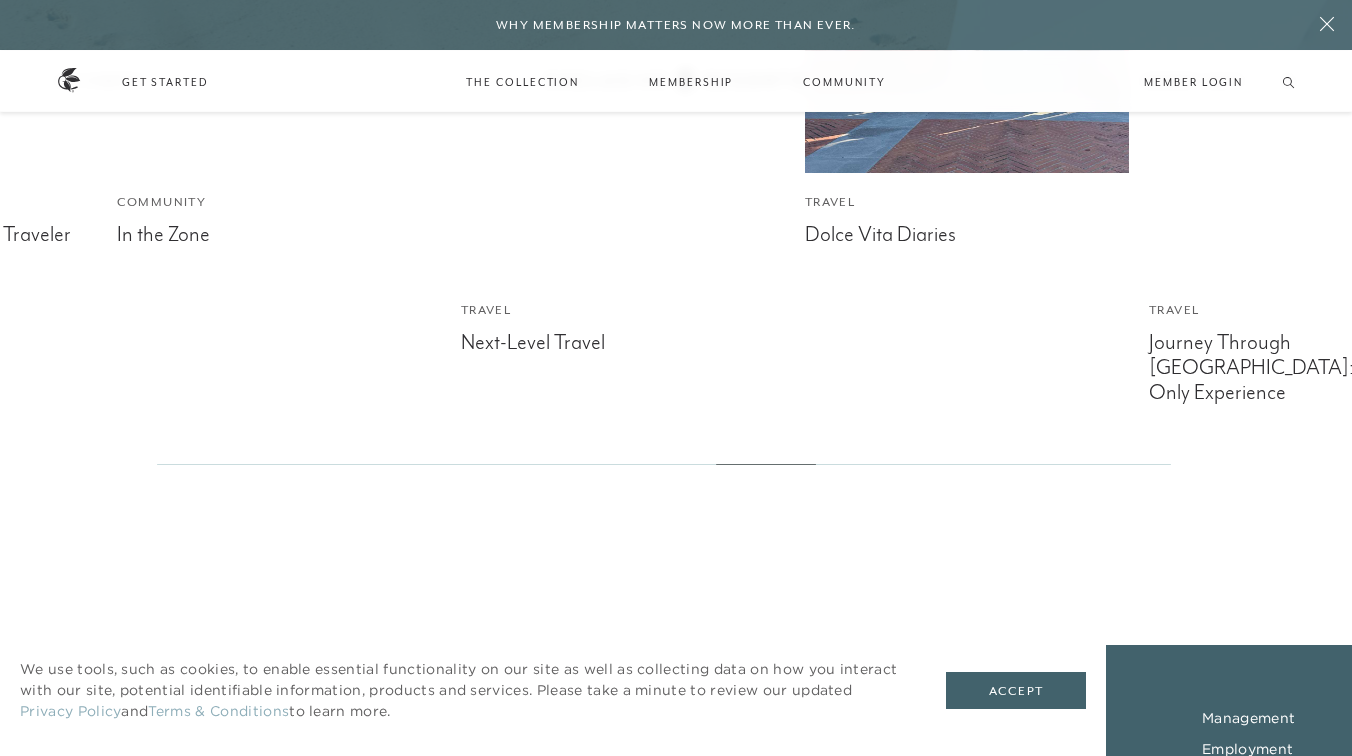 scroll, scrollTop: 7447, scrollLeft: 0, axis: vertical 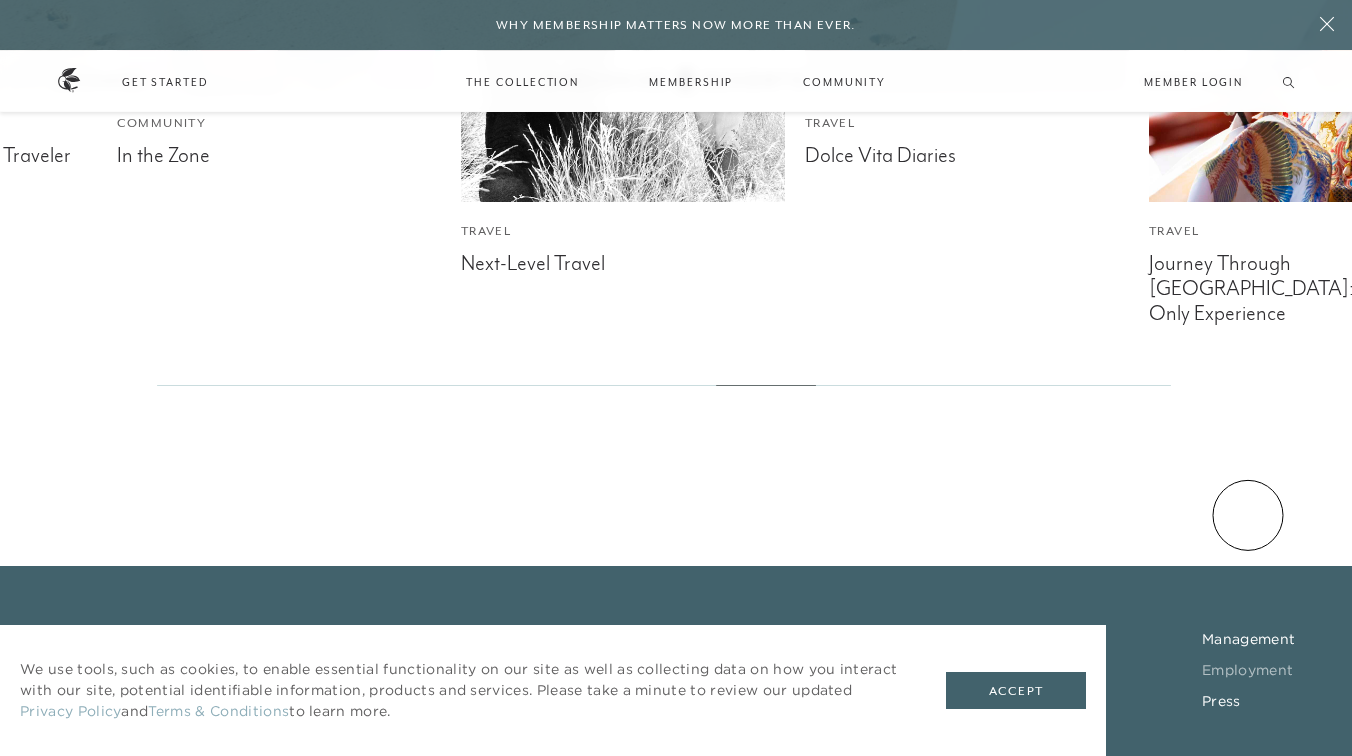 click on "Employment" at bounding box center [1247, 670] 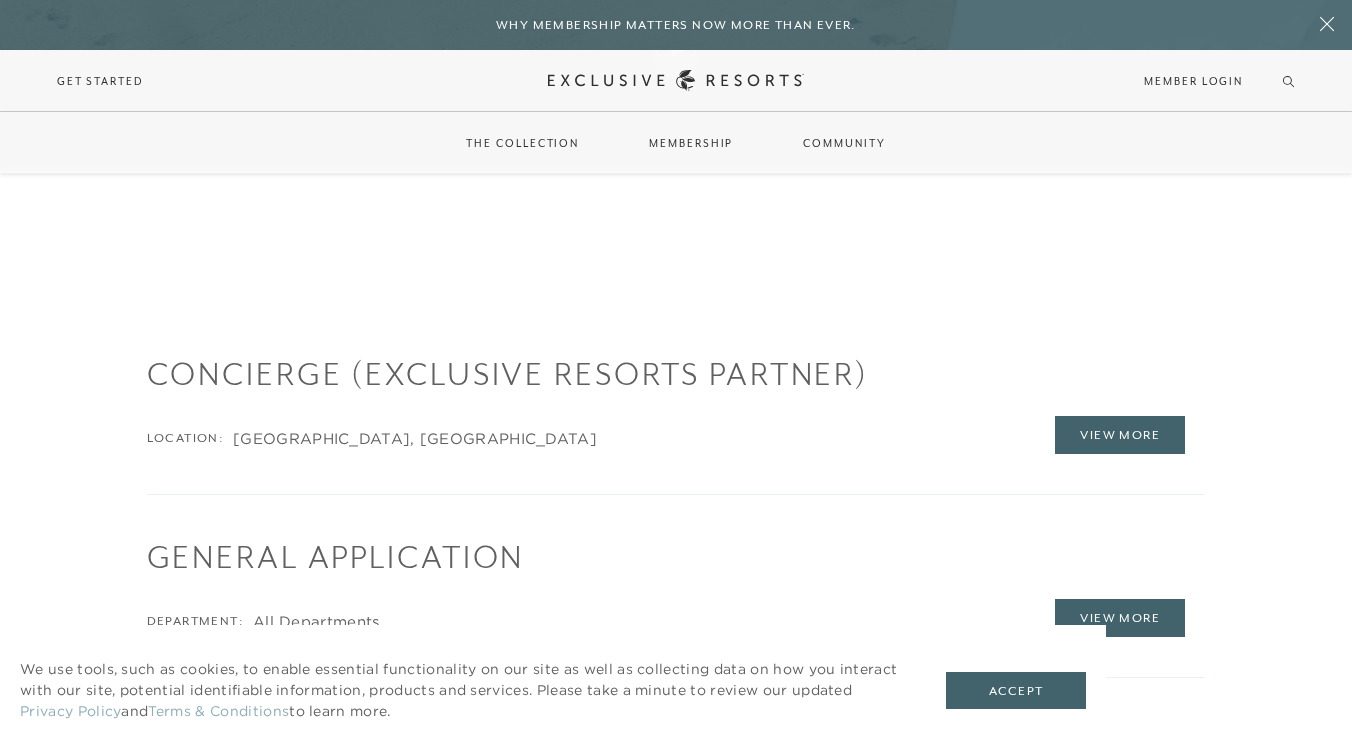 scroll, scrollTop: 2069, scrollLeft: 0, axis: vertical 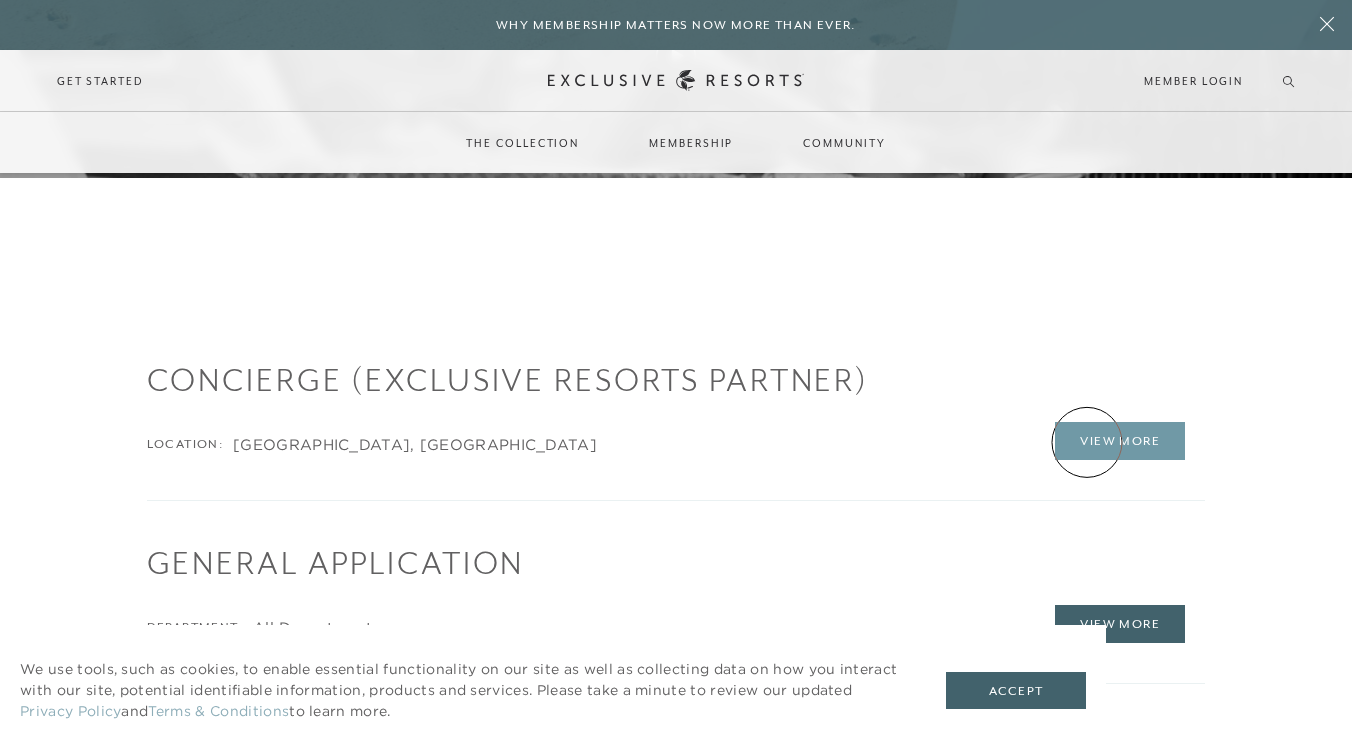 click on "View More" at bounding box center (1120, 441) 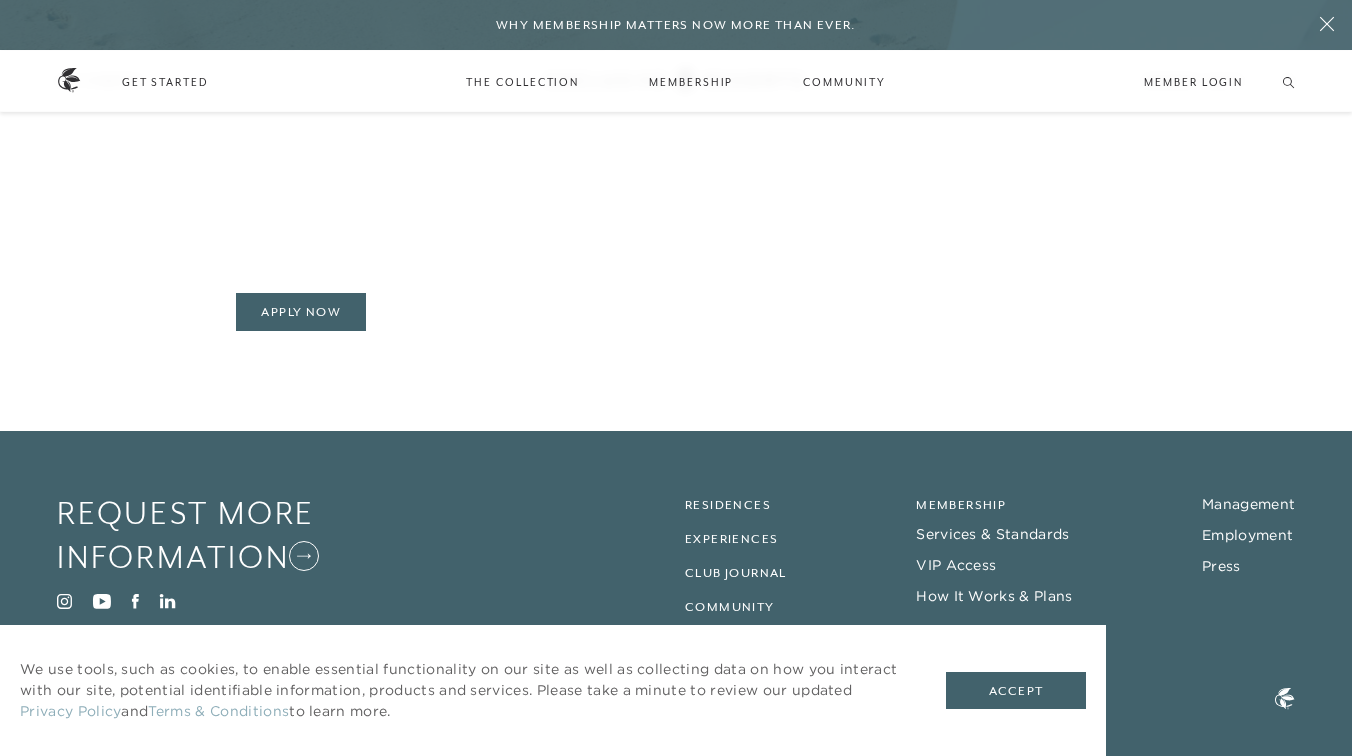 scroll, scrollTop: 1183, scrollLeft: 0, axis: vertical 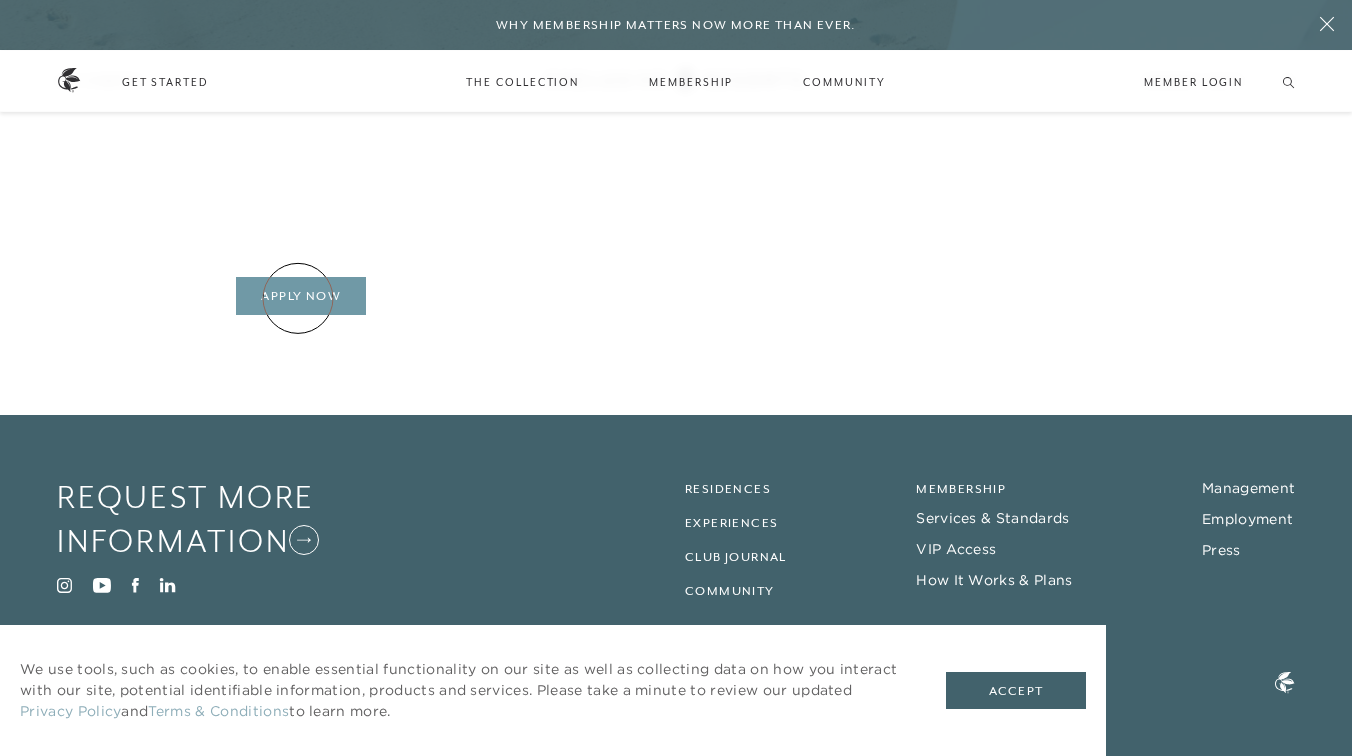 click on "Apply Now" at bounding box center (301, 296) 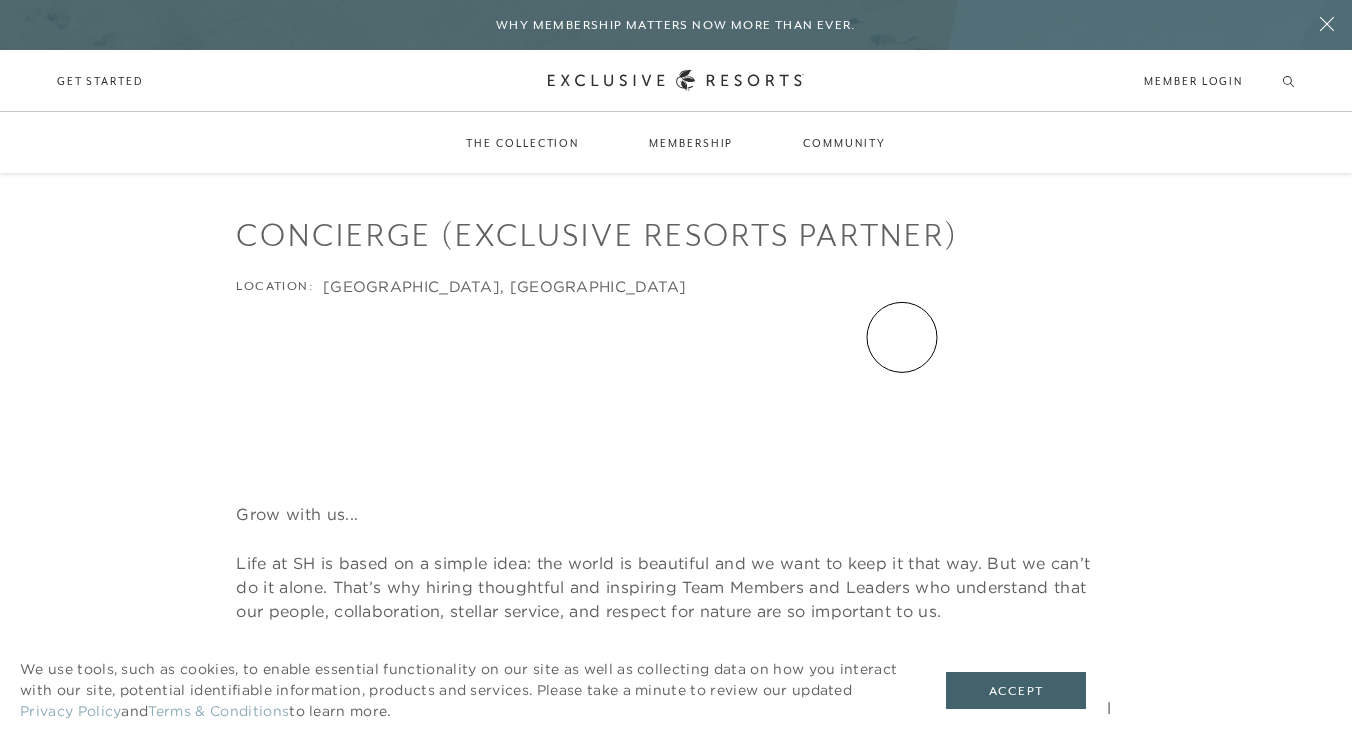 scroll, scrollTop: 0, scrollLeft: 0, axis: both 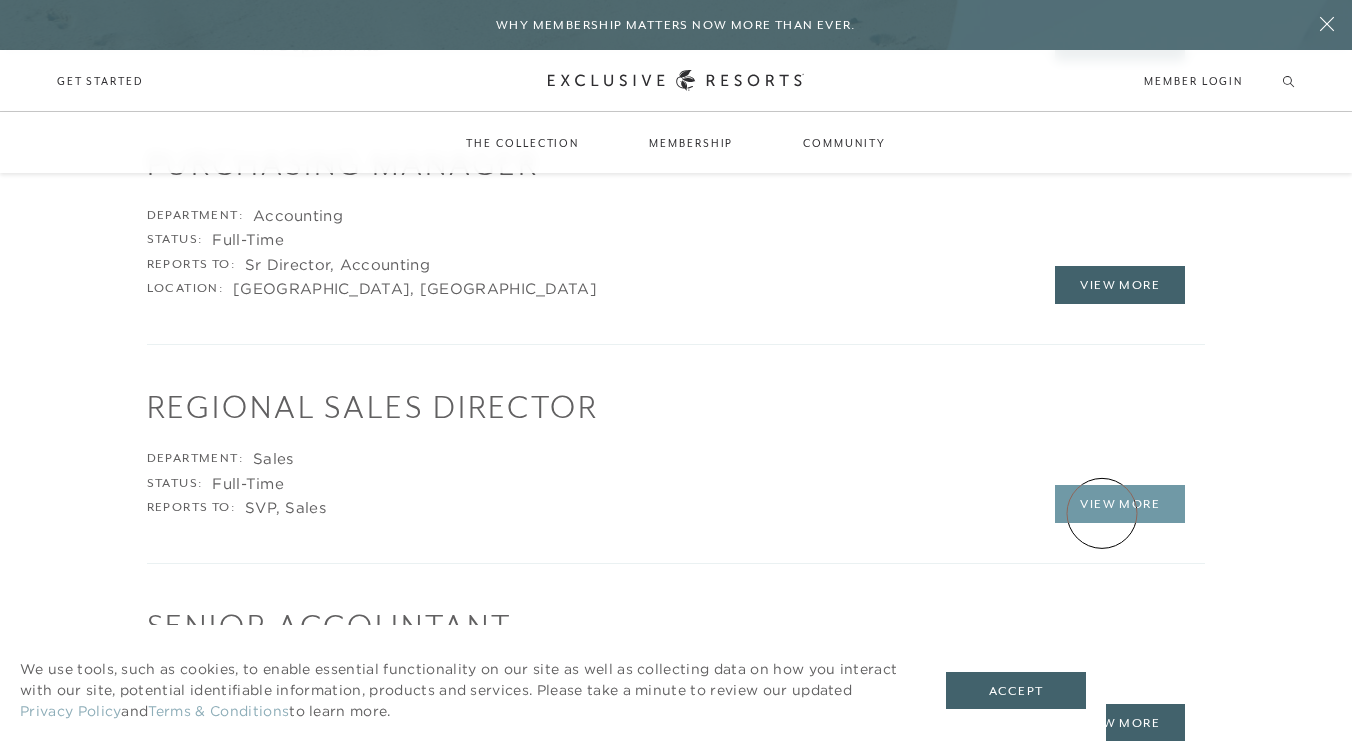 click on "View More" at bounding box center (1120, 504) 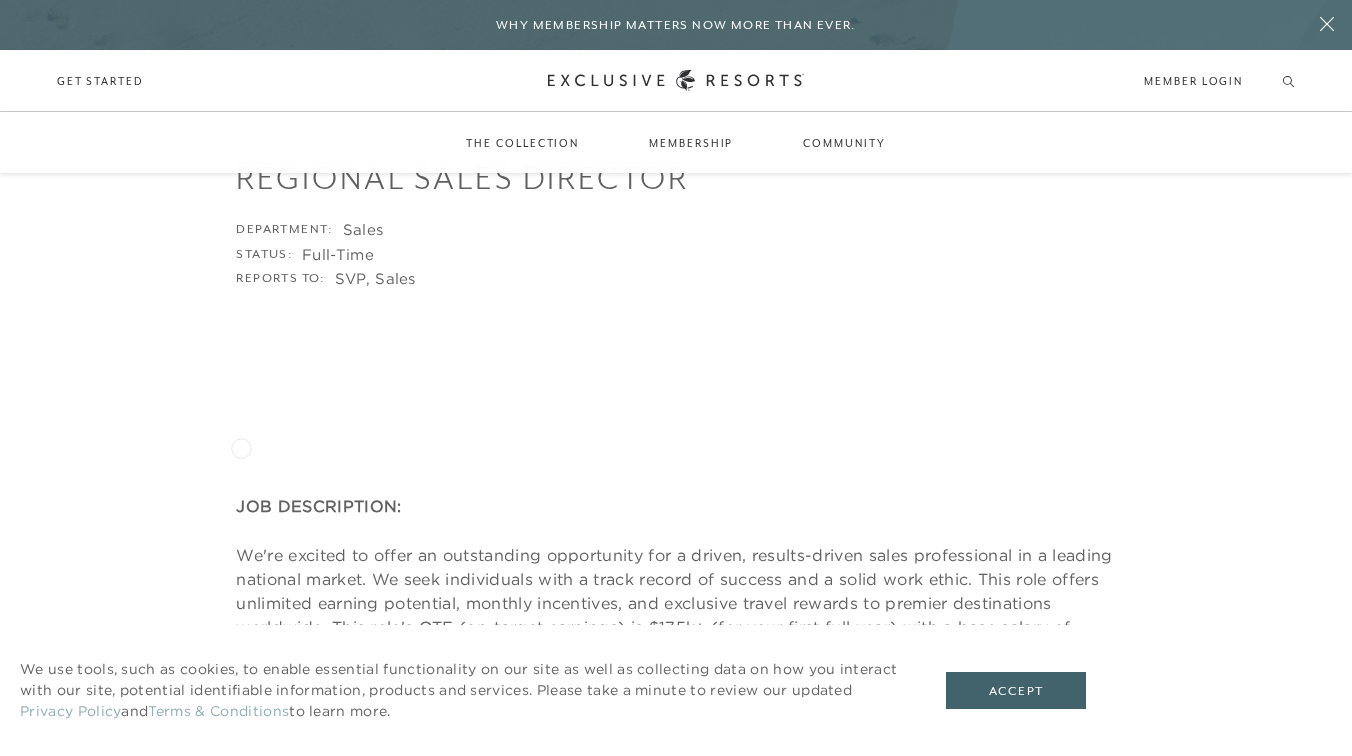 scroll, scrollTop: 0, scrollLeft: 0, axis: both 